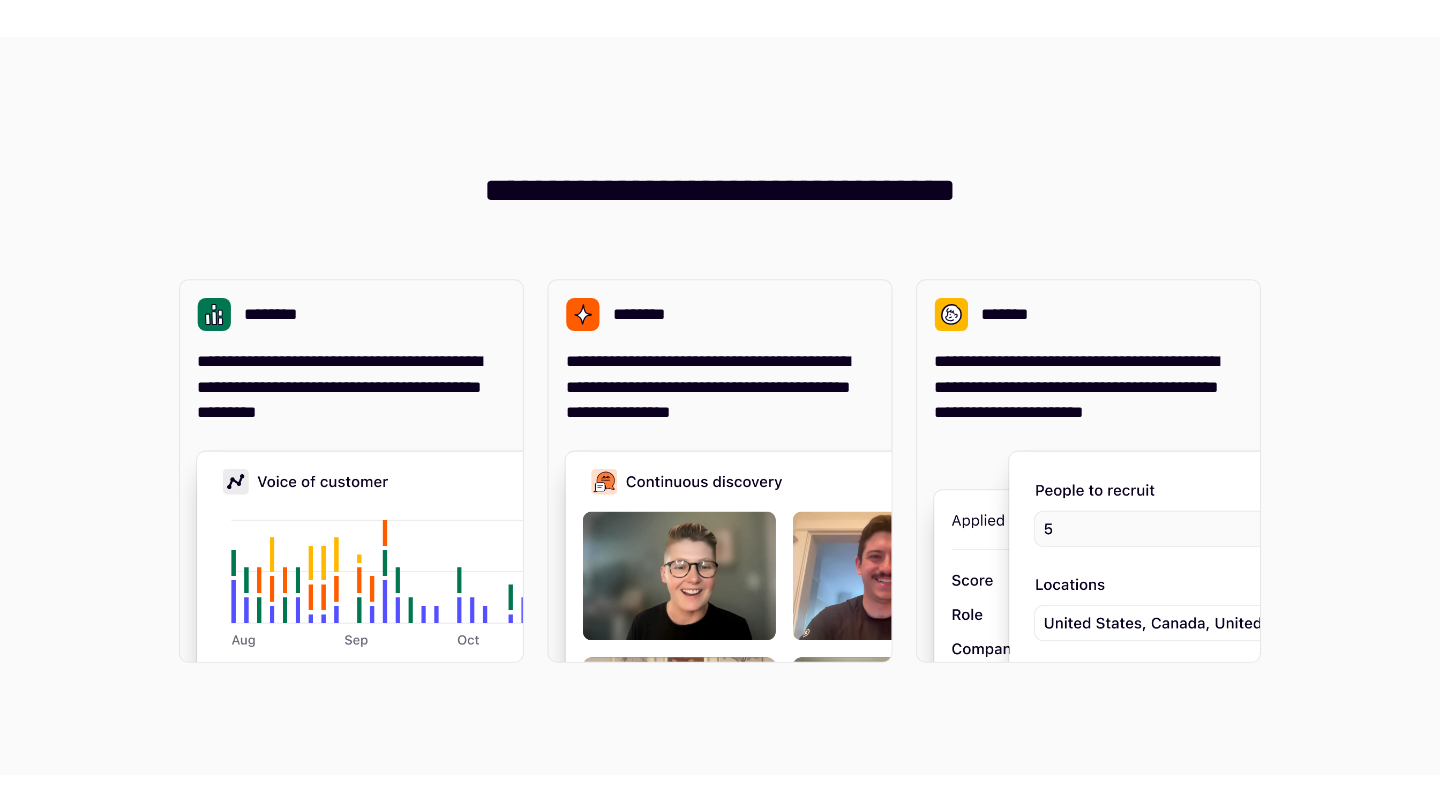 scroll, scrollTop: 0, scrollLeft: 0, axis: both 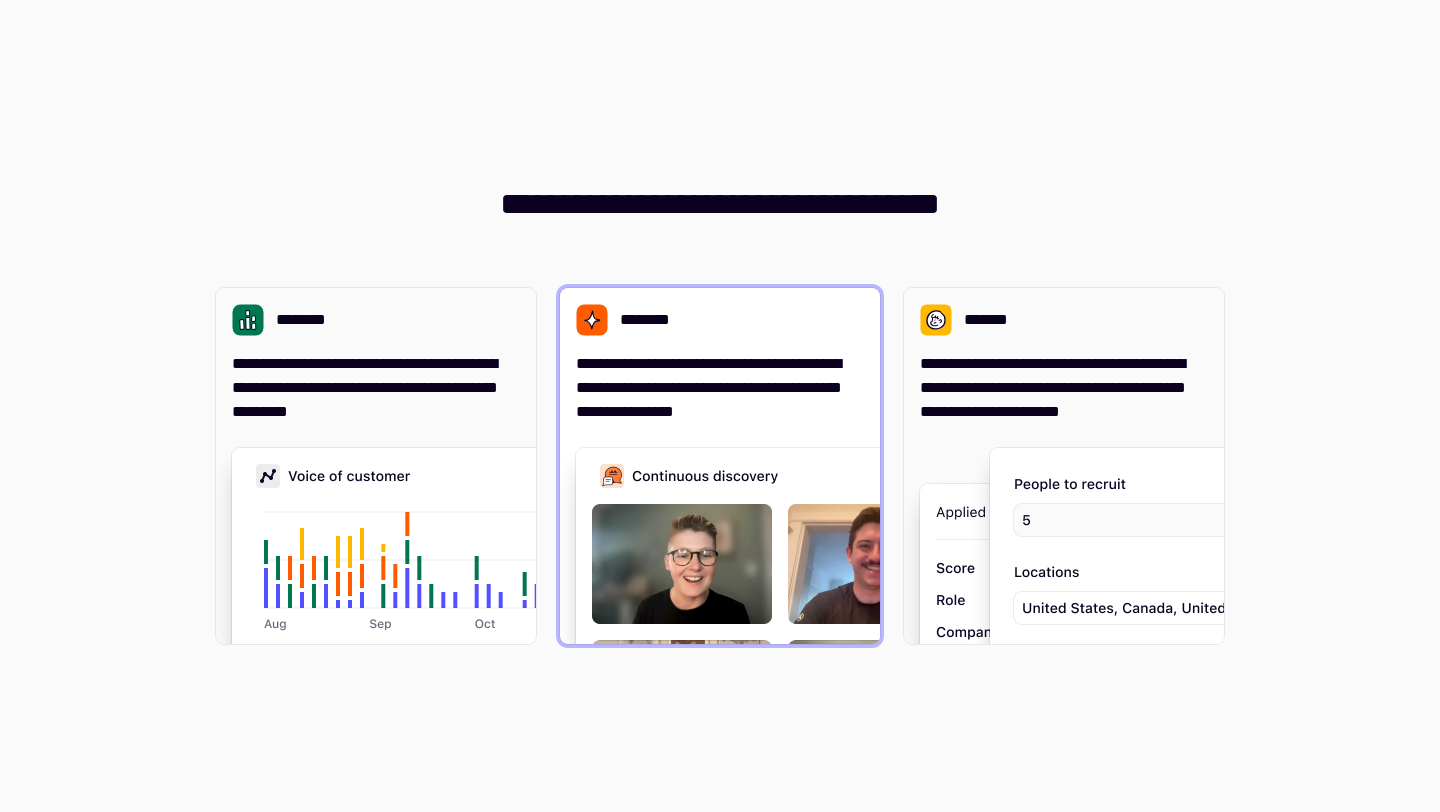click on "********" at bounding box center [720, 320] 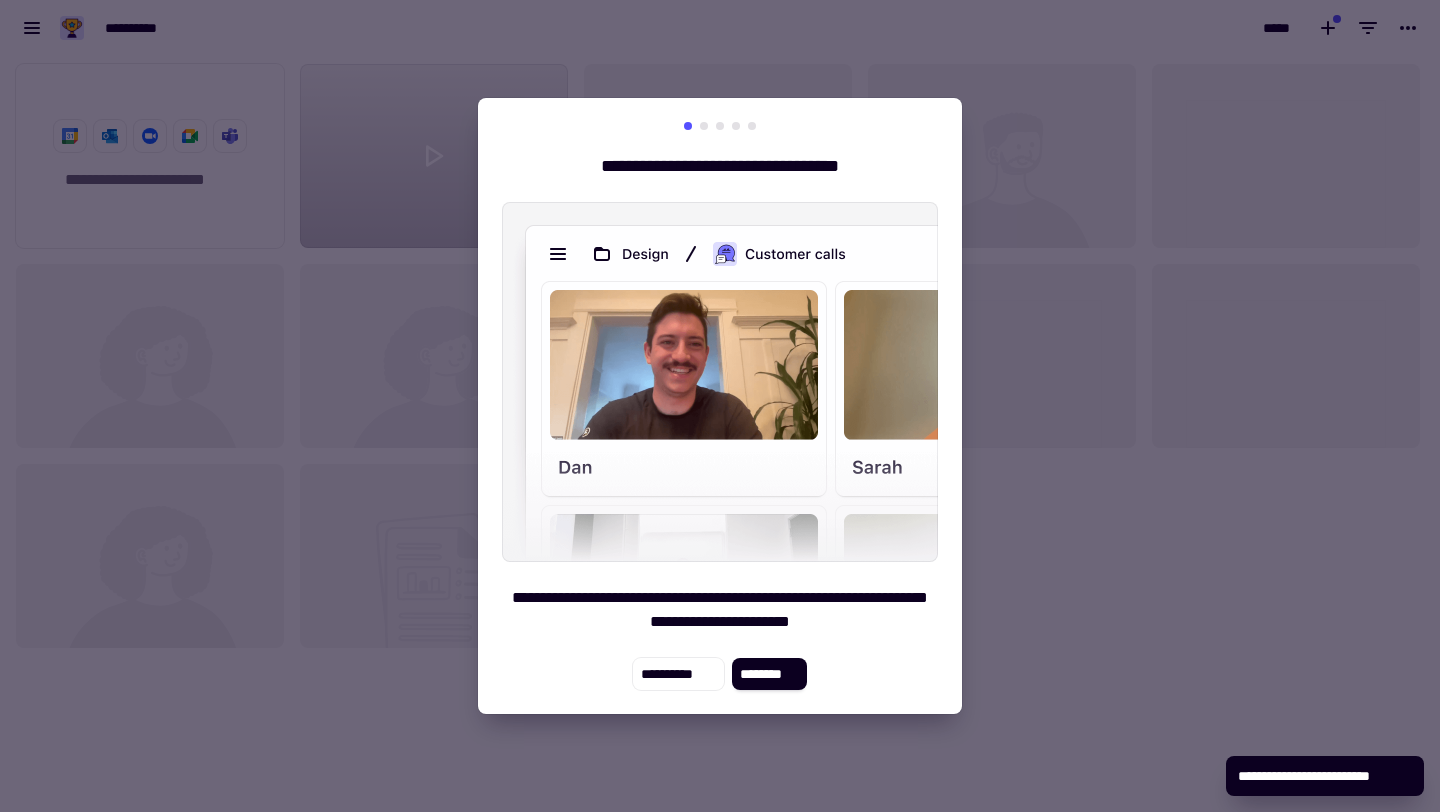 scroll, scrollTop: 1, scrollLeft: 1, axis: both 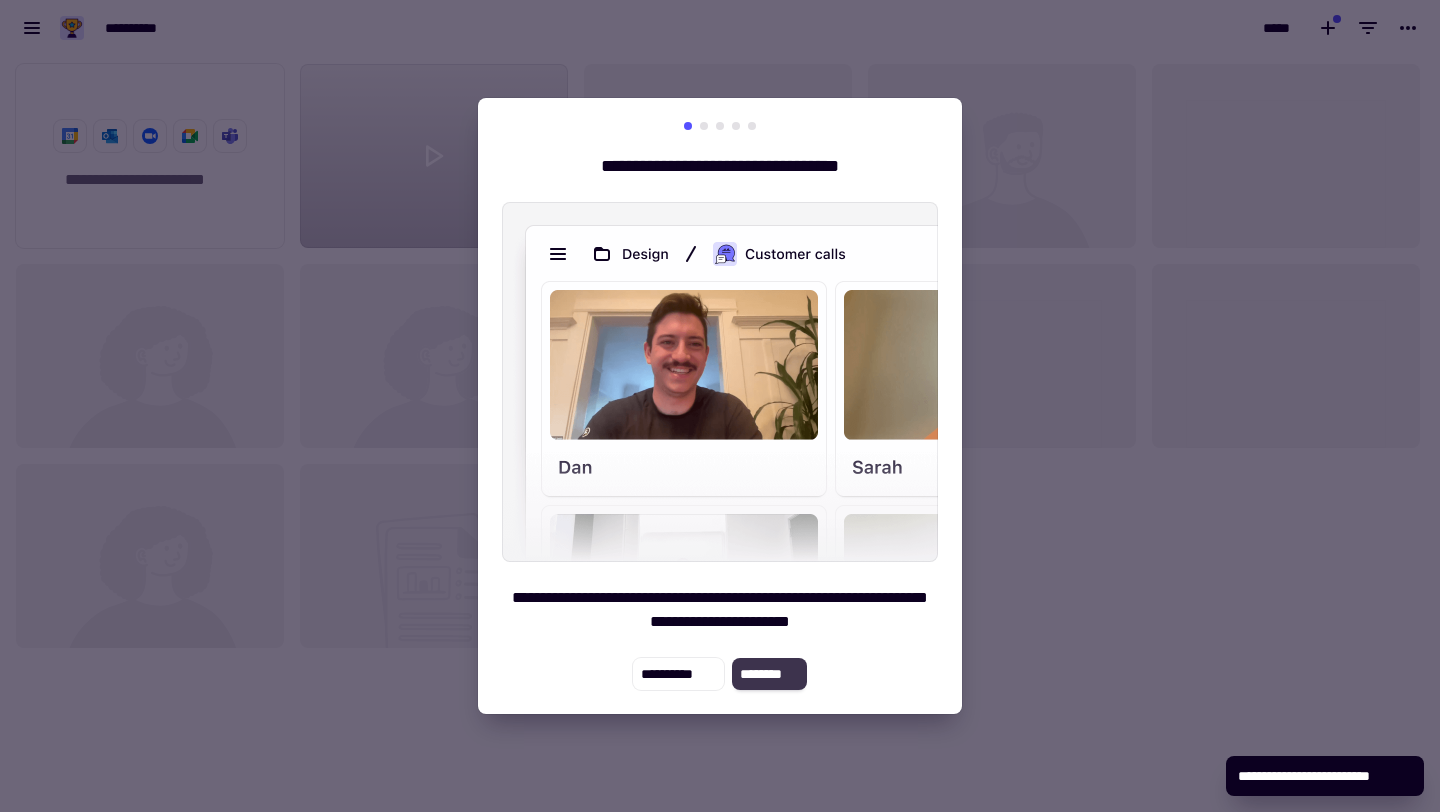 click on "********" 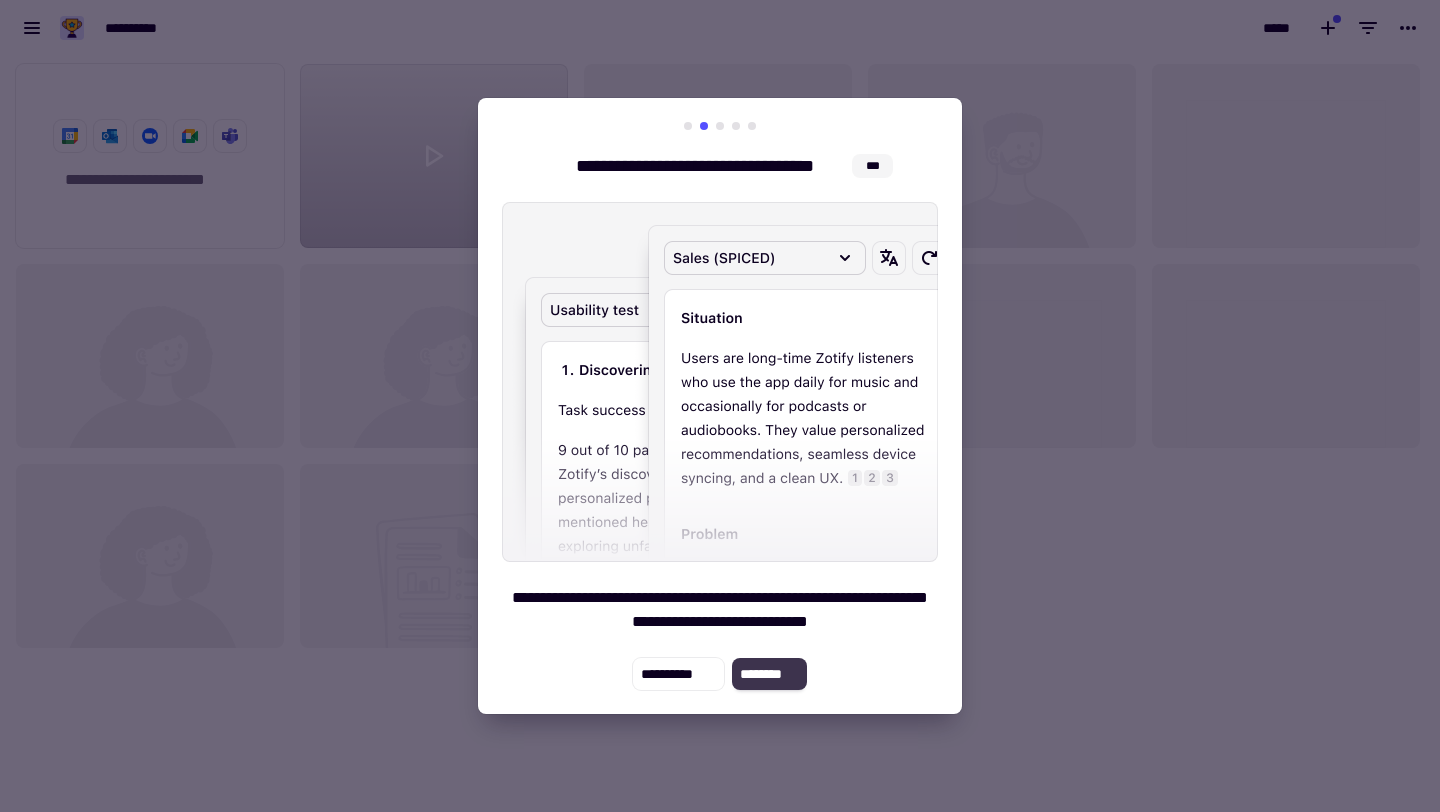 click on "********" 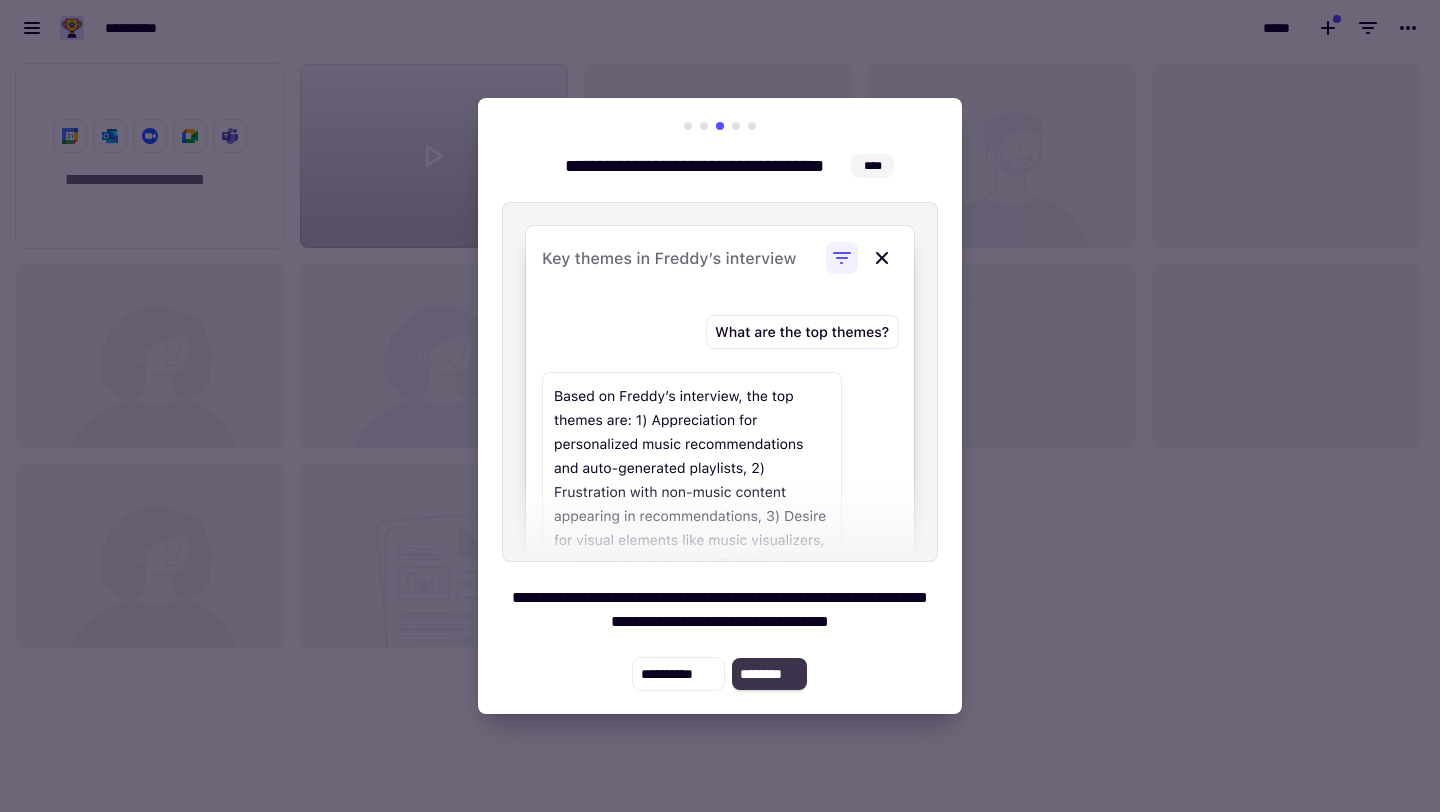 click on "********" 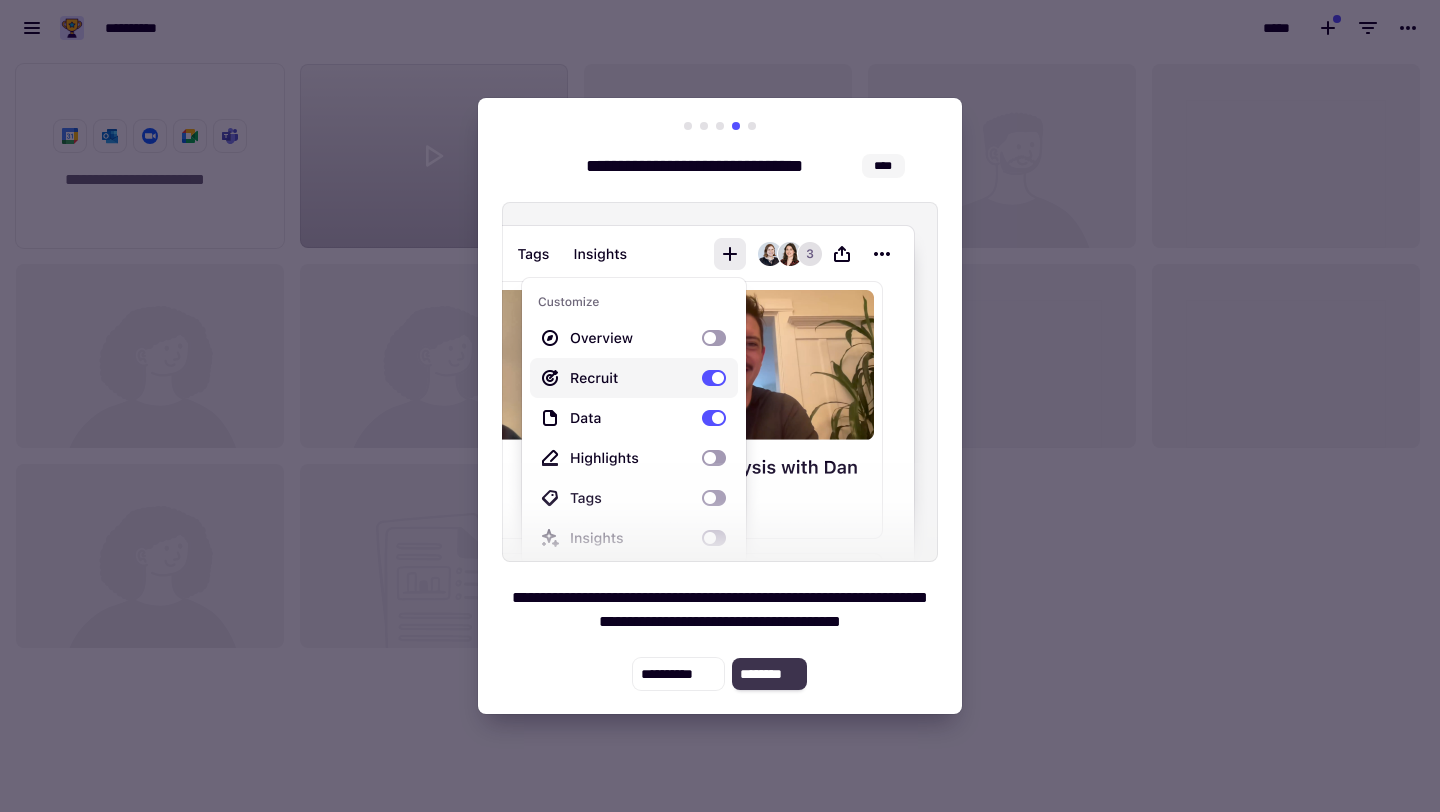 click on "********" 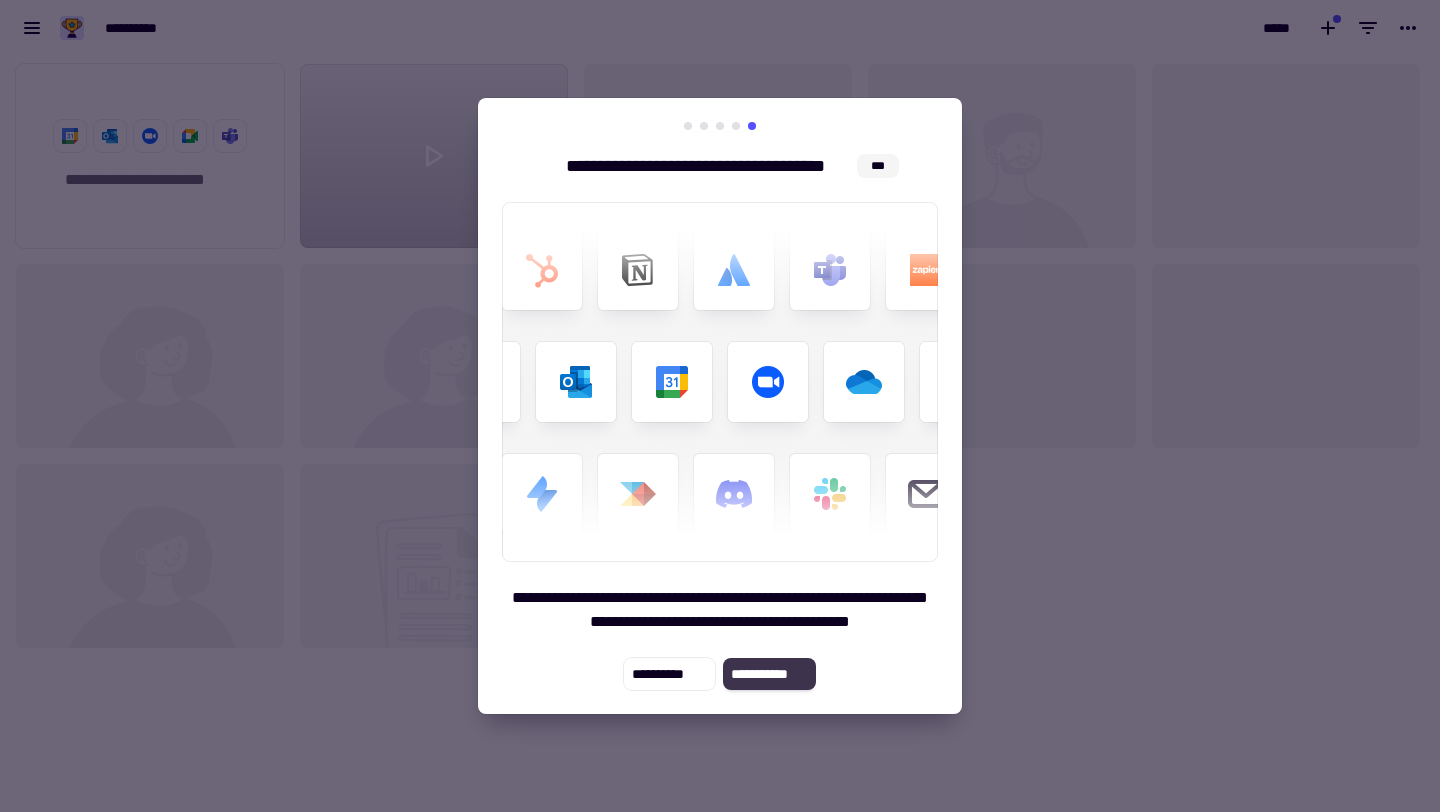 click on "**********" 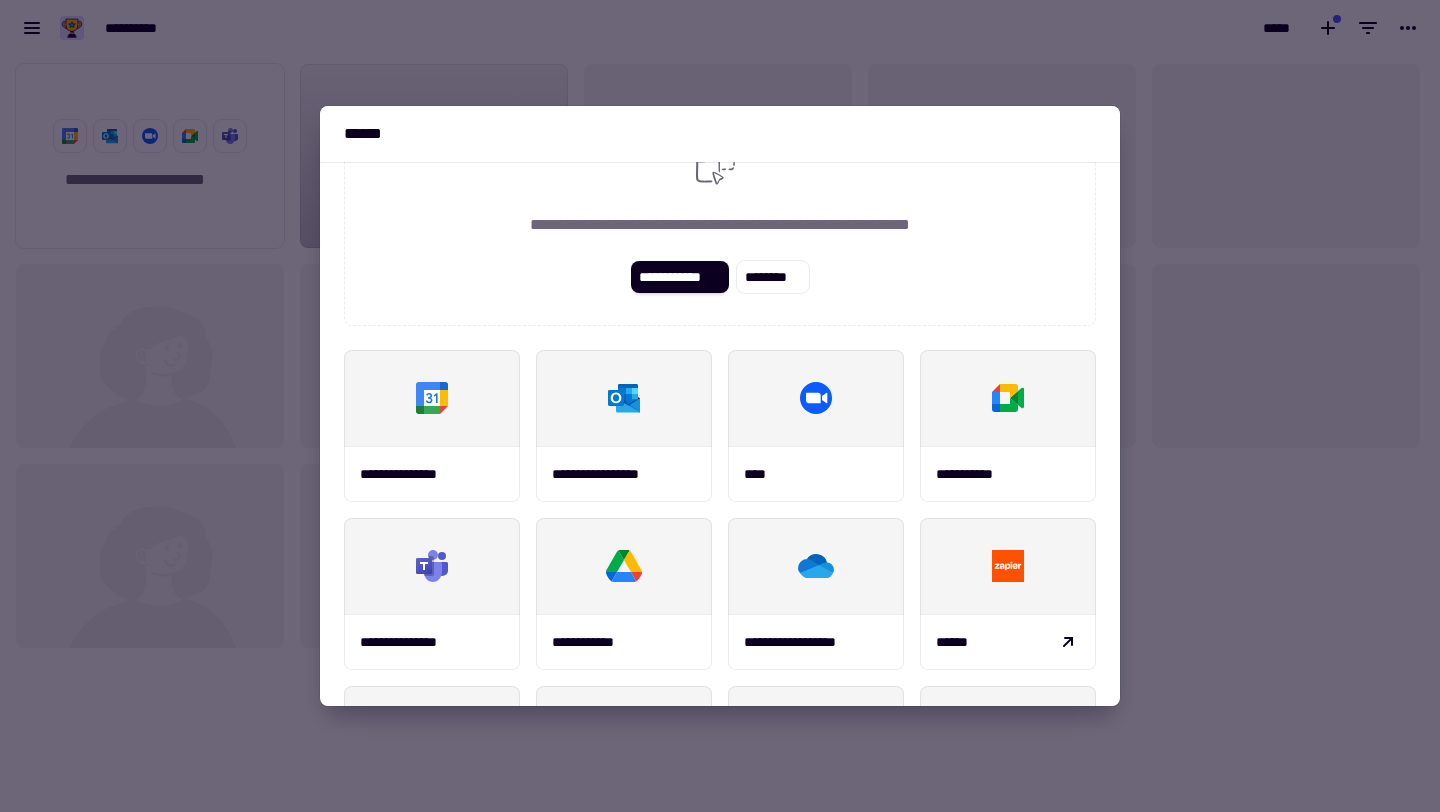 scroll, scrollTop: 81, scrollLeft: 0, axis: vertical 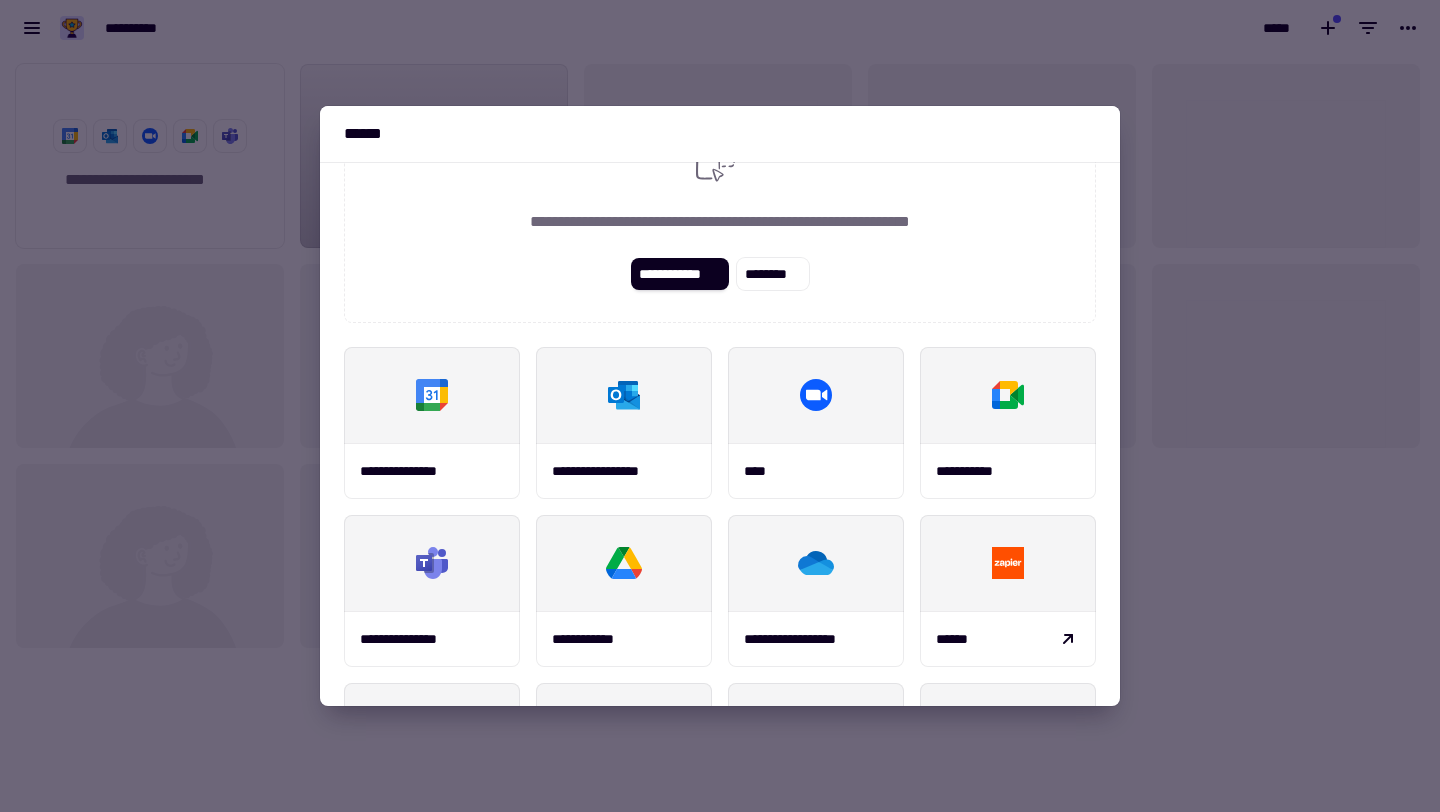 click at bounding box center (720, 406) 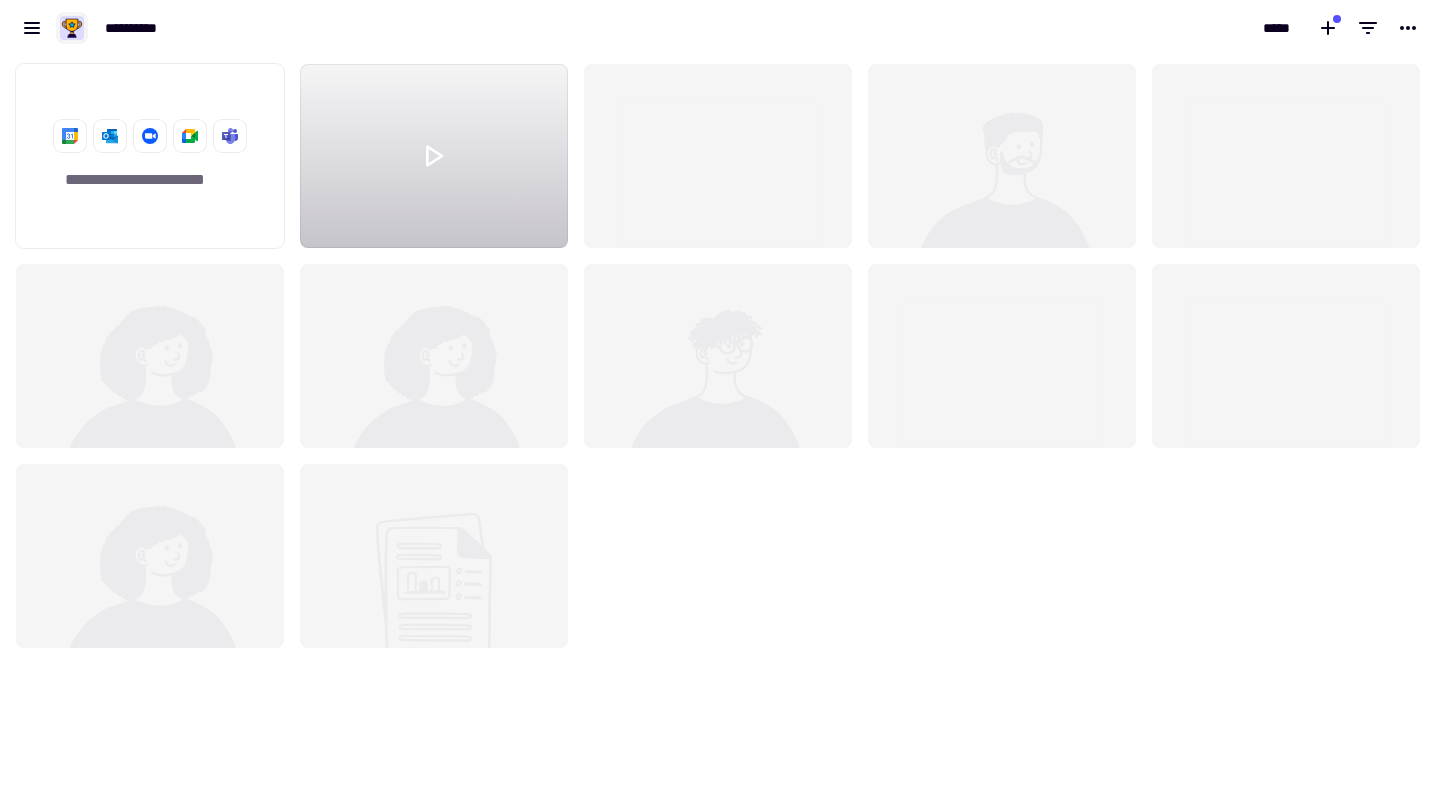 click 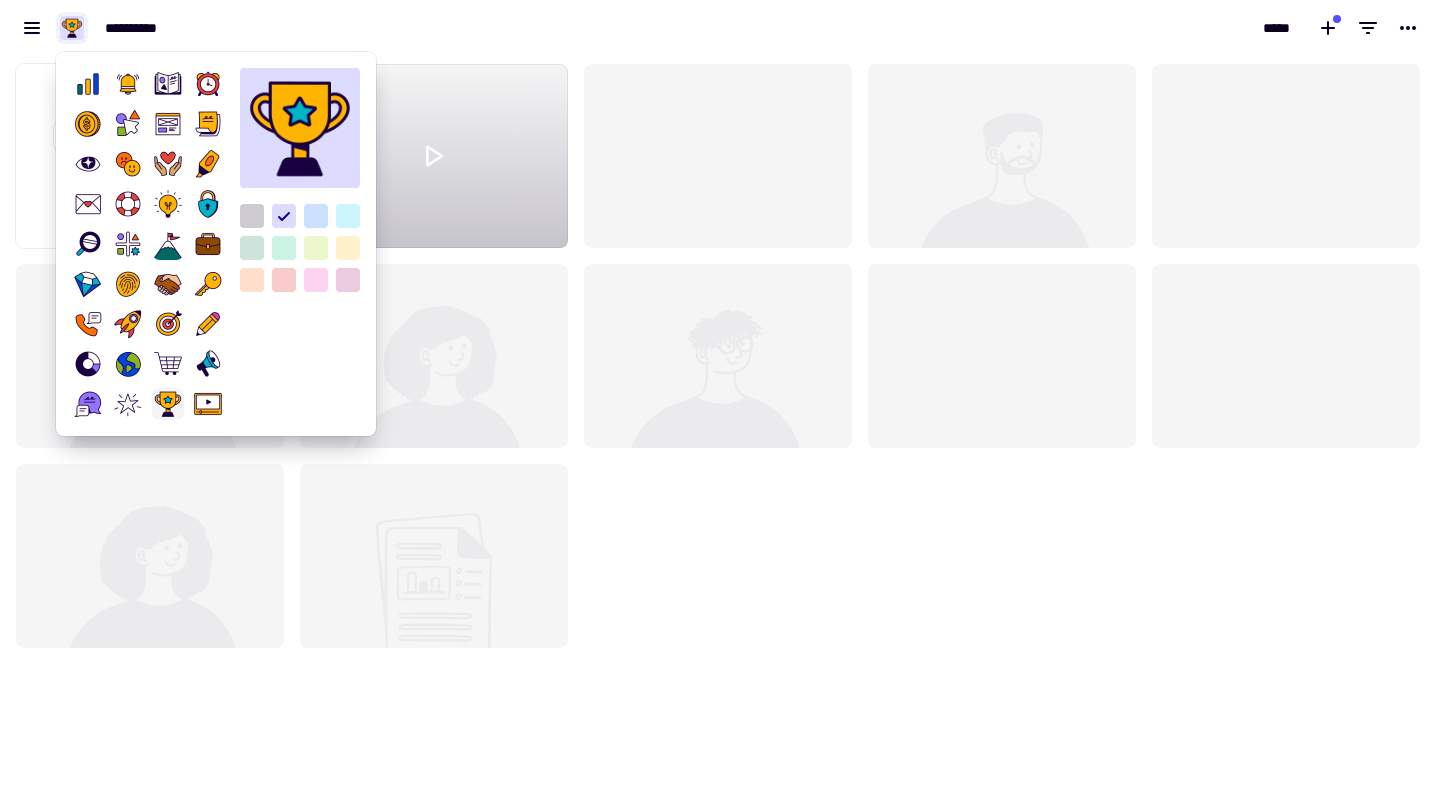 click on "**********" at bounding box center [360, 28] 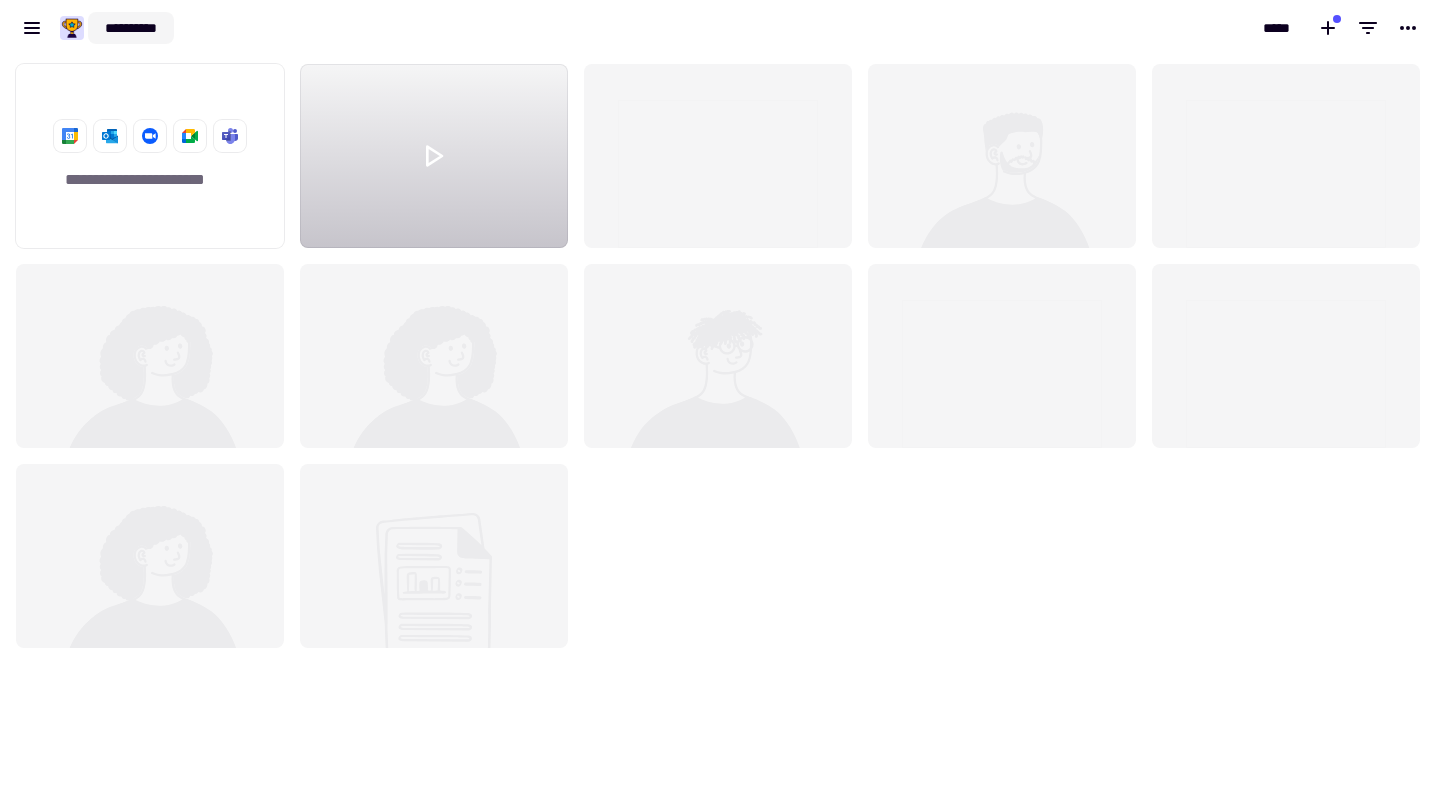 click on "**********" 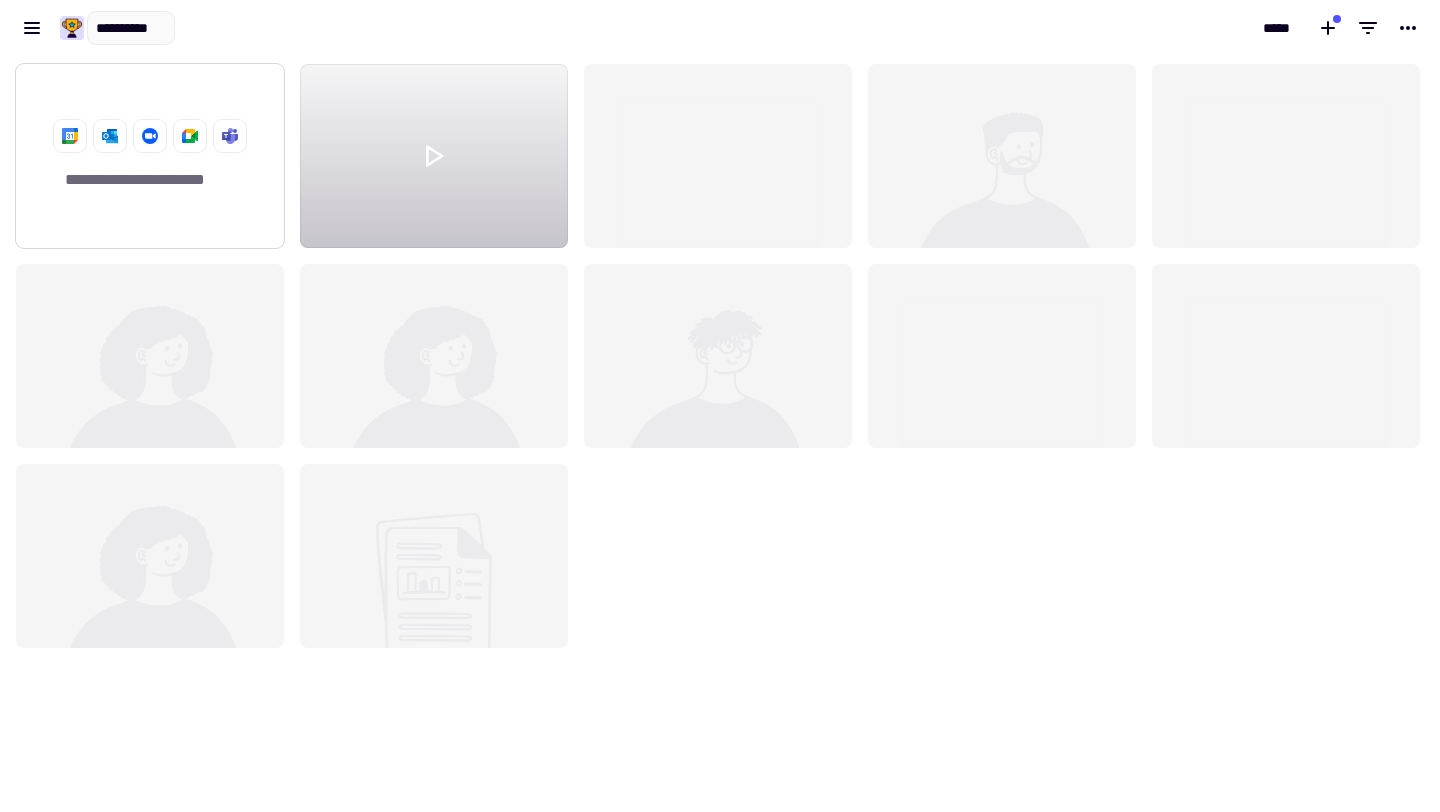 click on "**********" 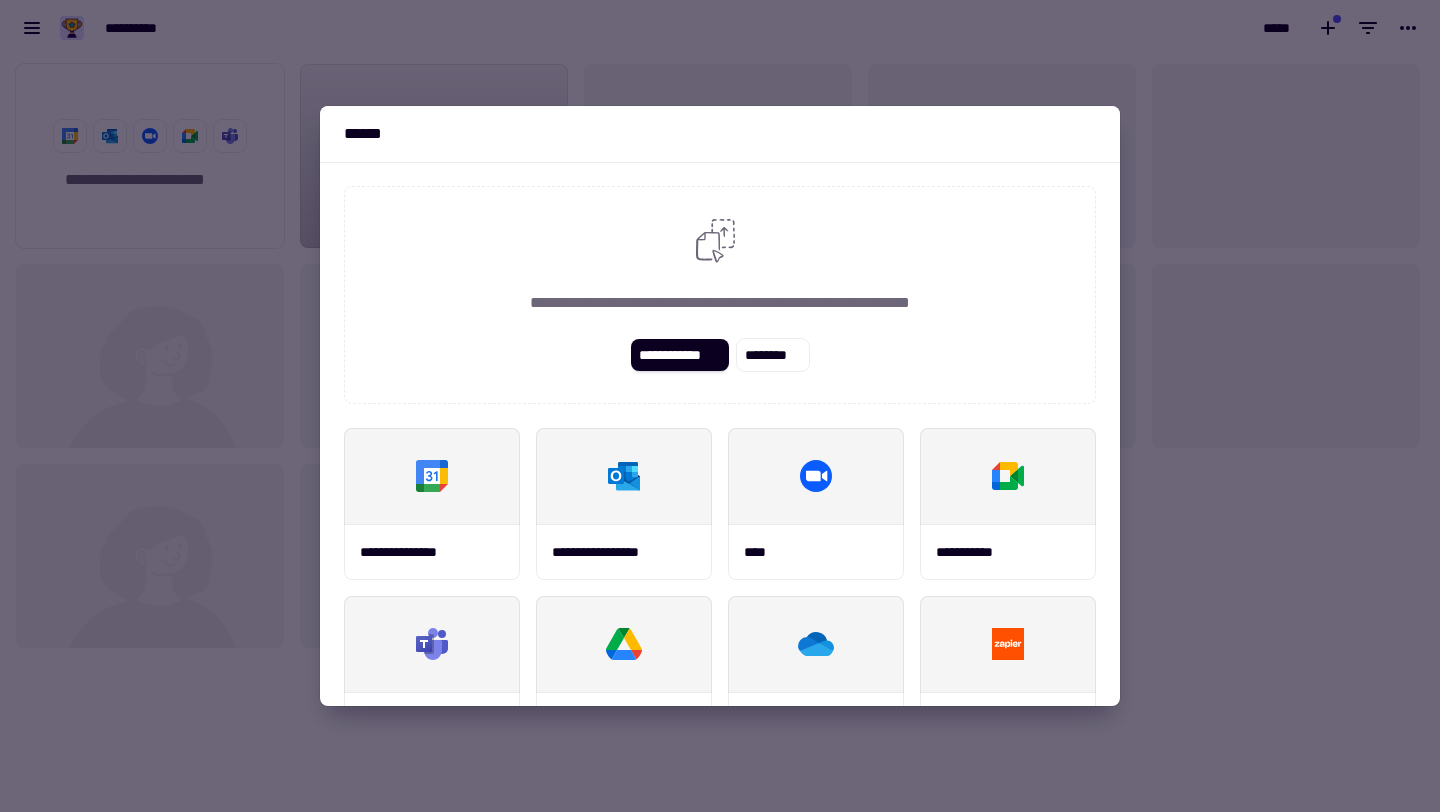 click at bounding box center [720, 406] 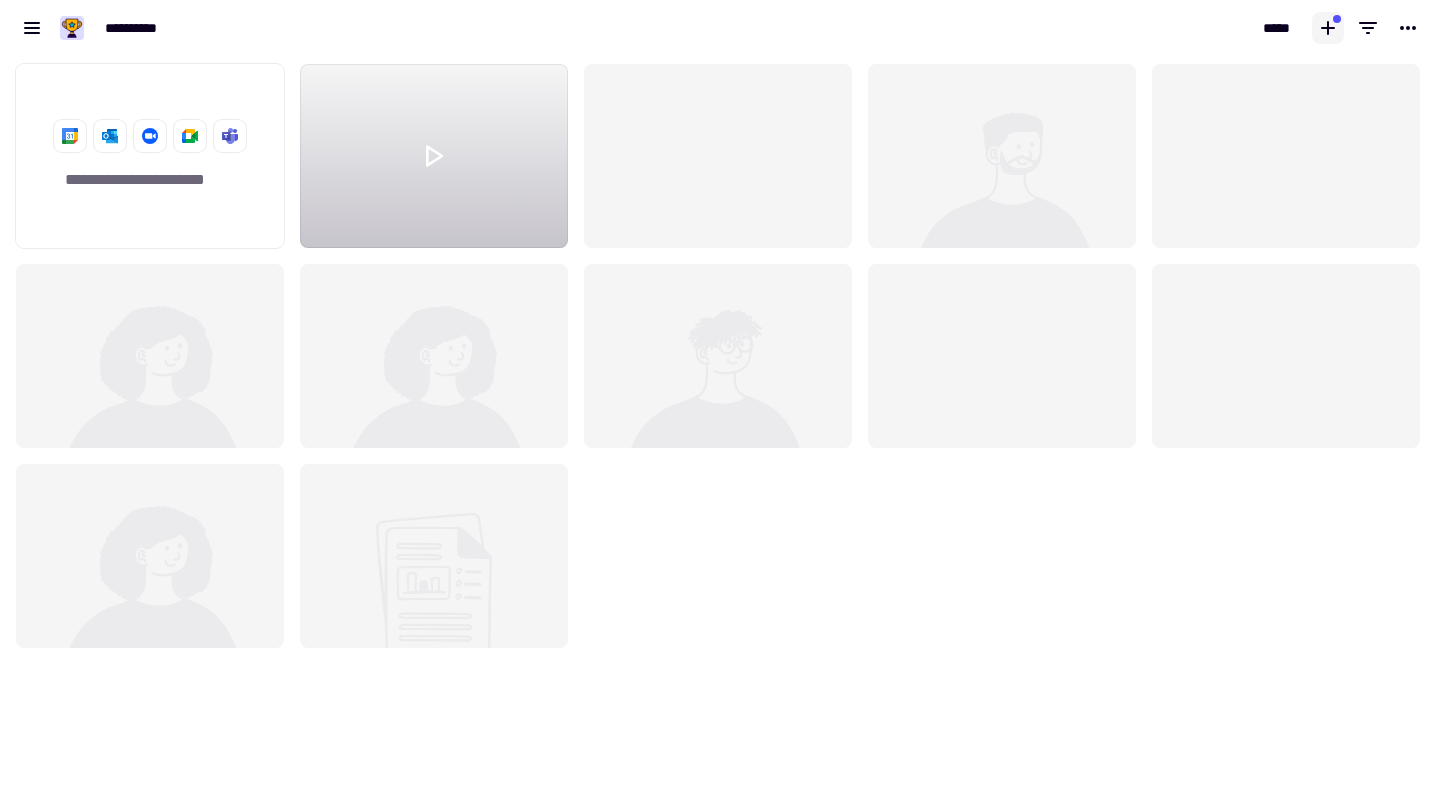 click 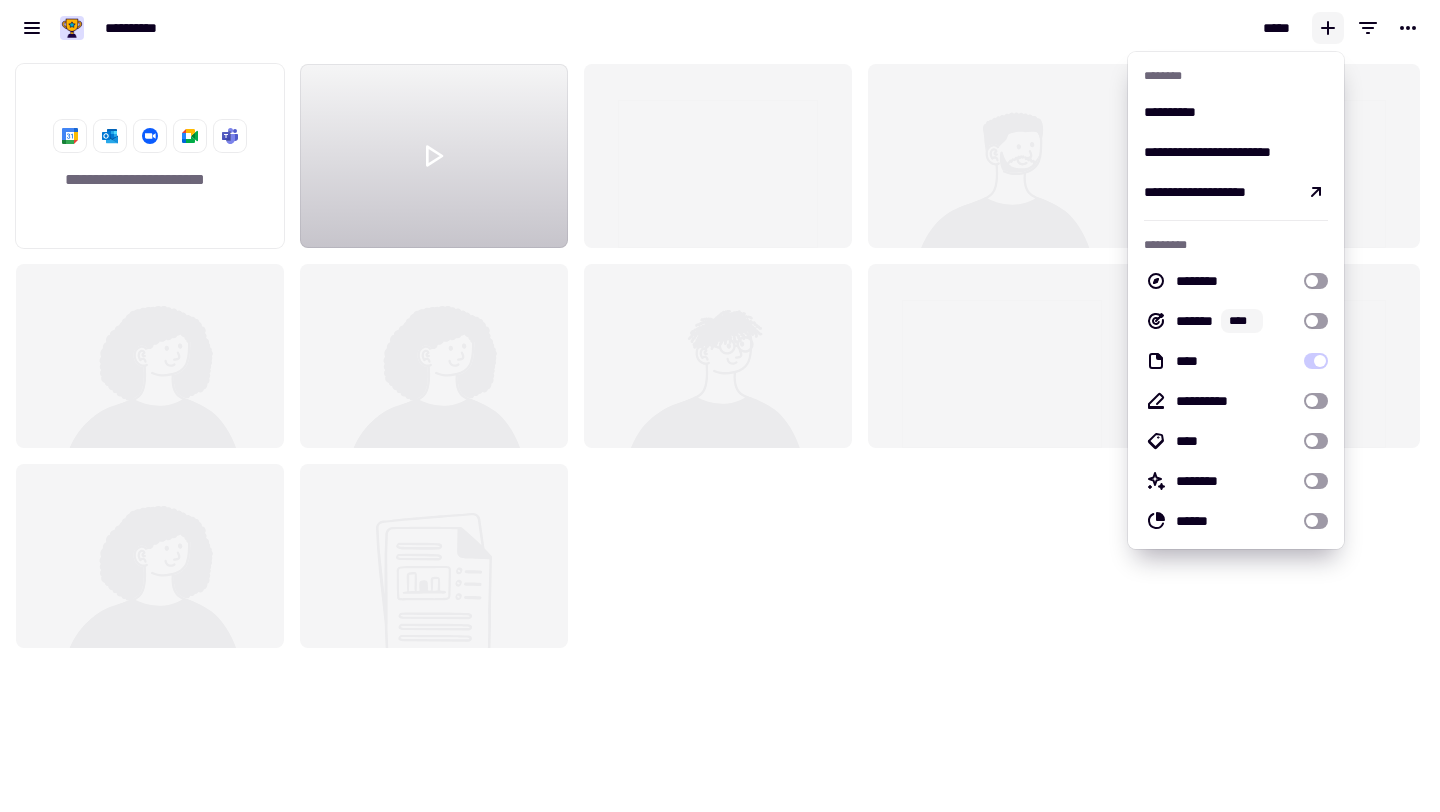 click on "*****" at bounding box center [1080, 28] 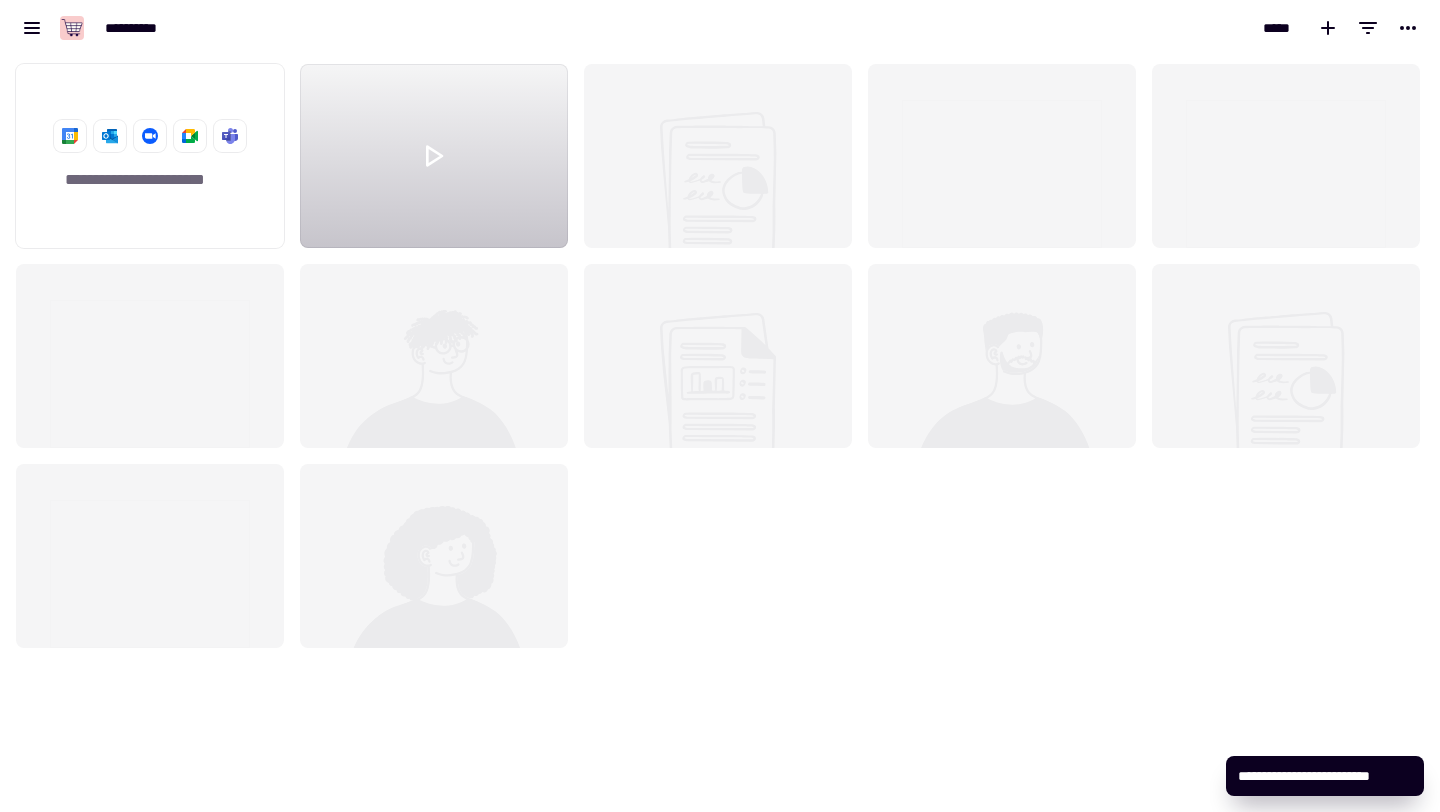 scroll, scrollTop: 1, scrollLeft: 1, axis: both 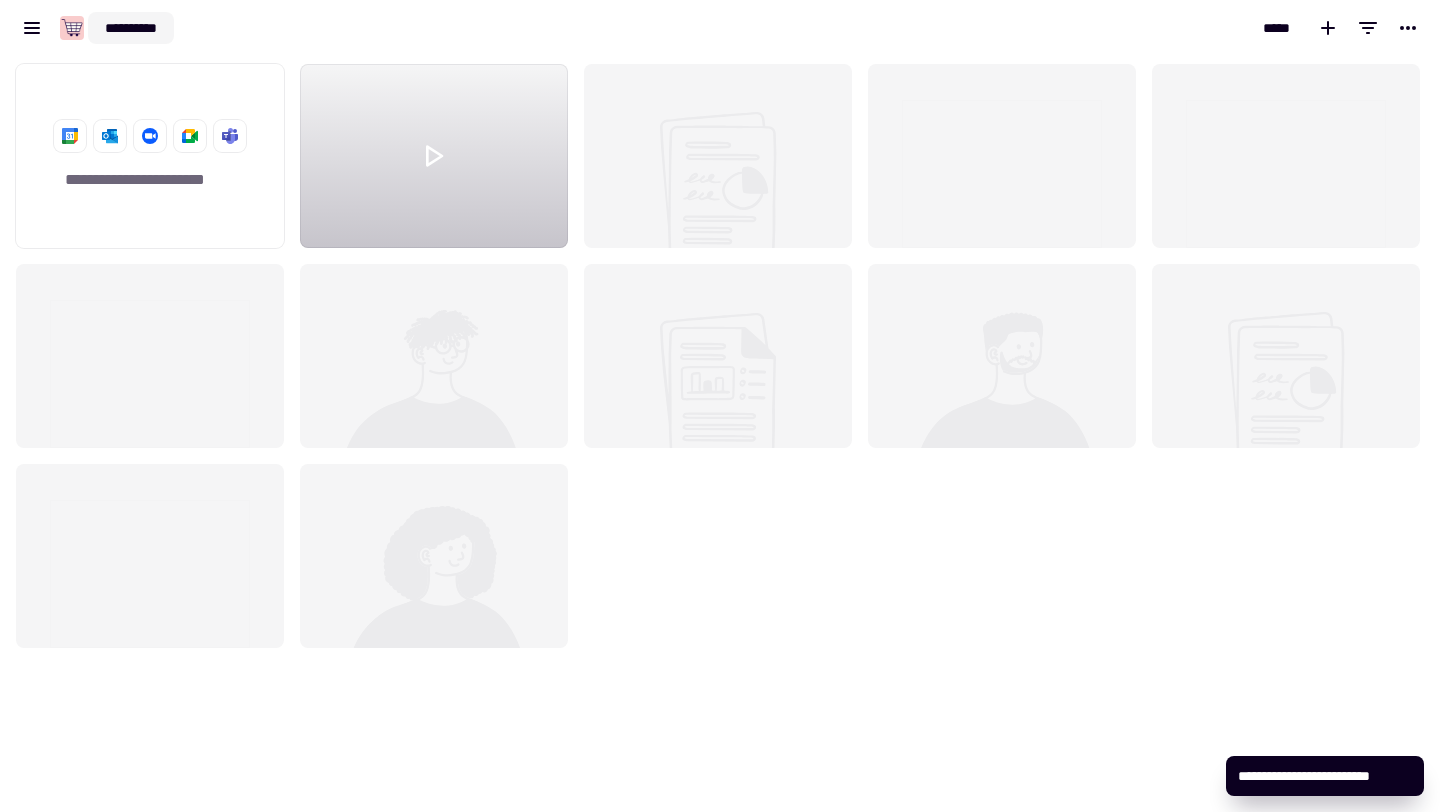 click on "**********" 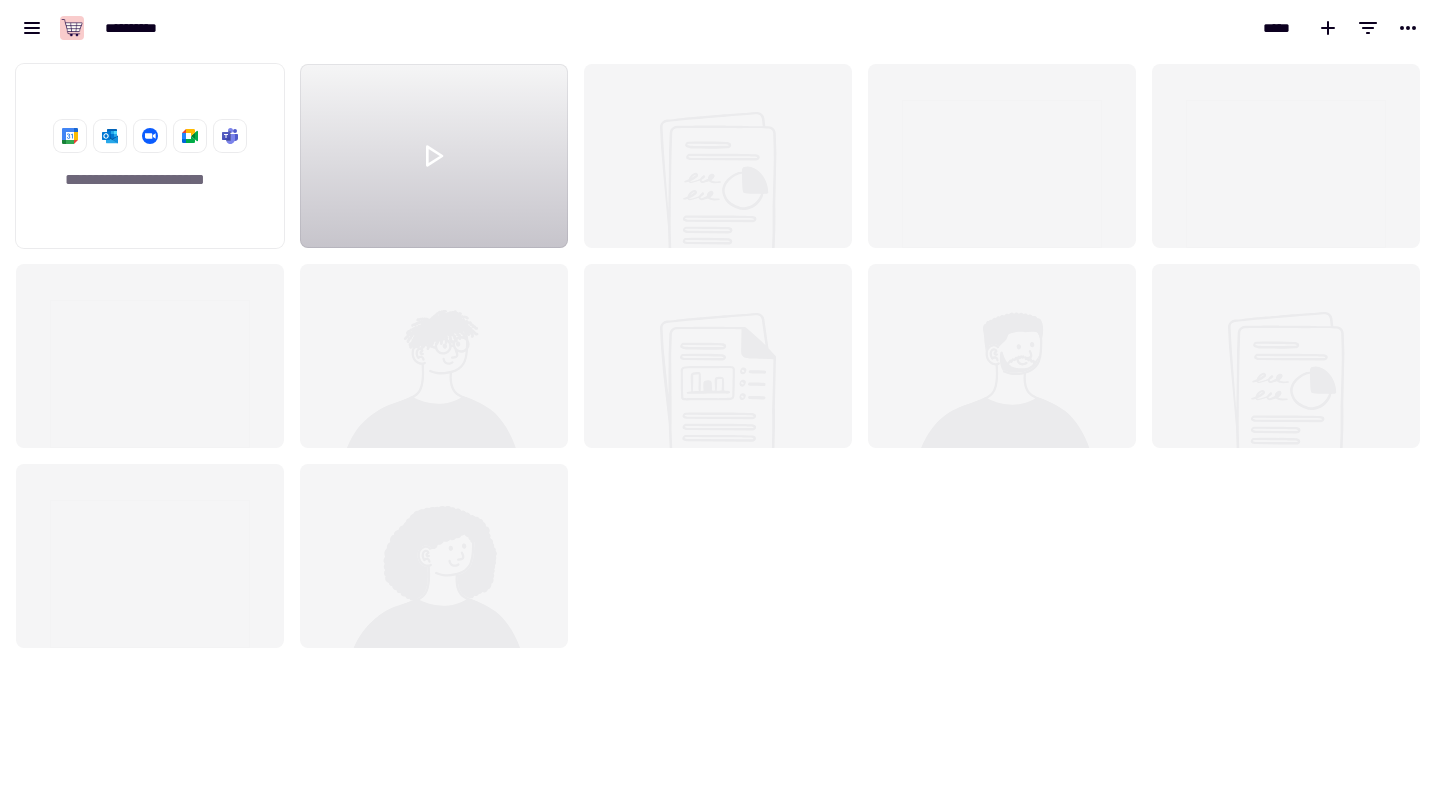 click on "**********" at bounding box center [360, 28] 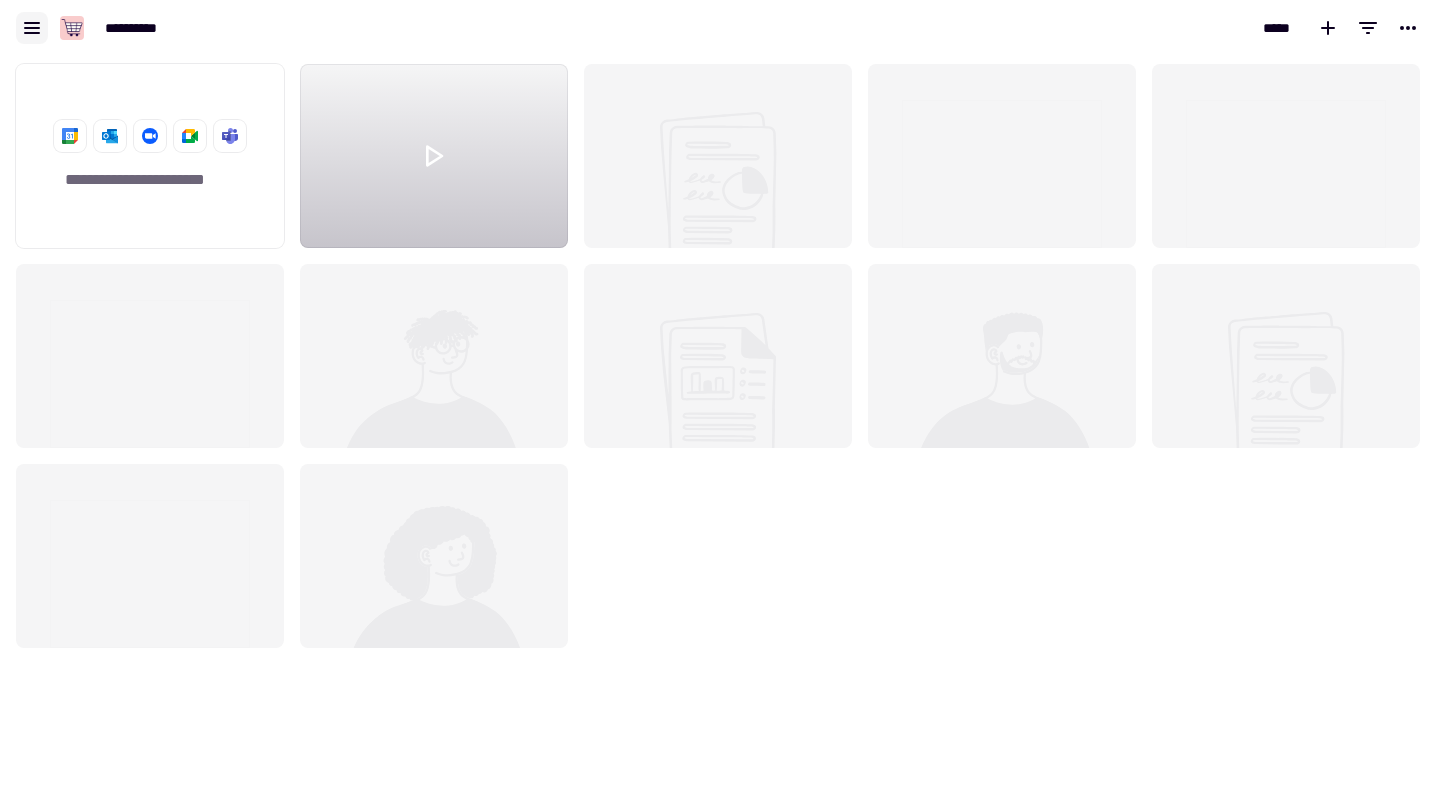click 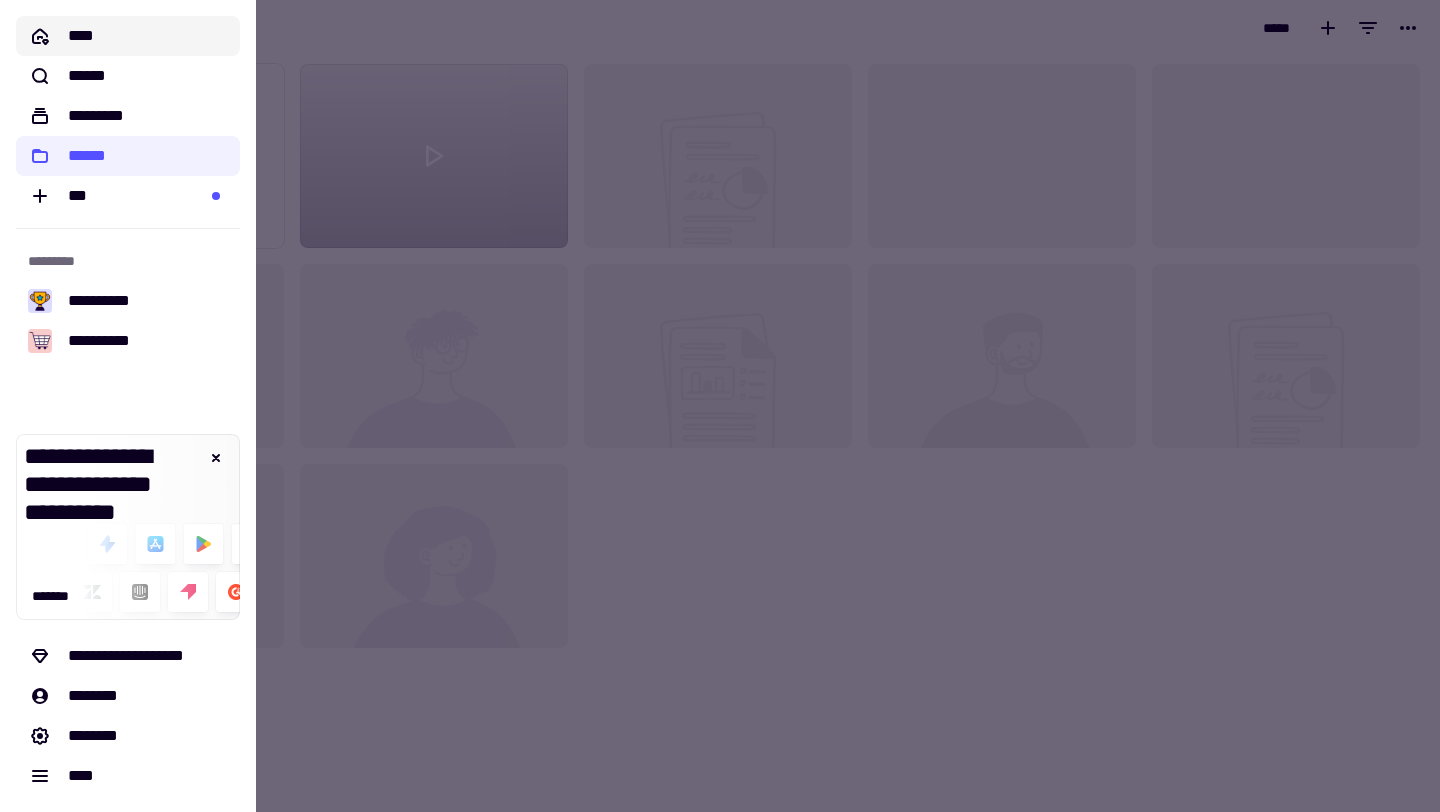 click on "****" 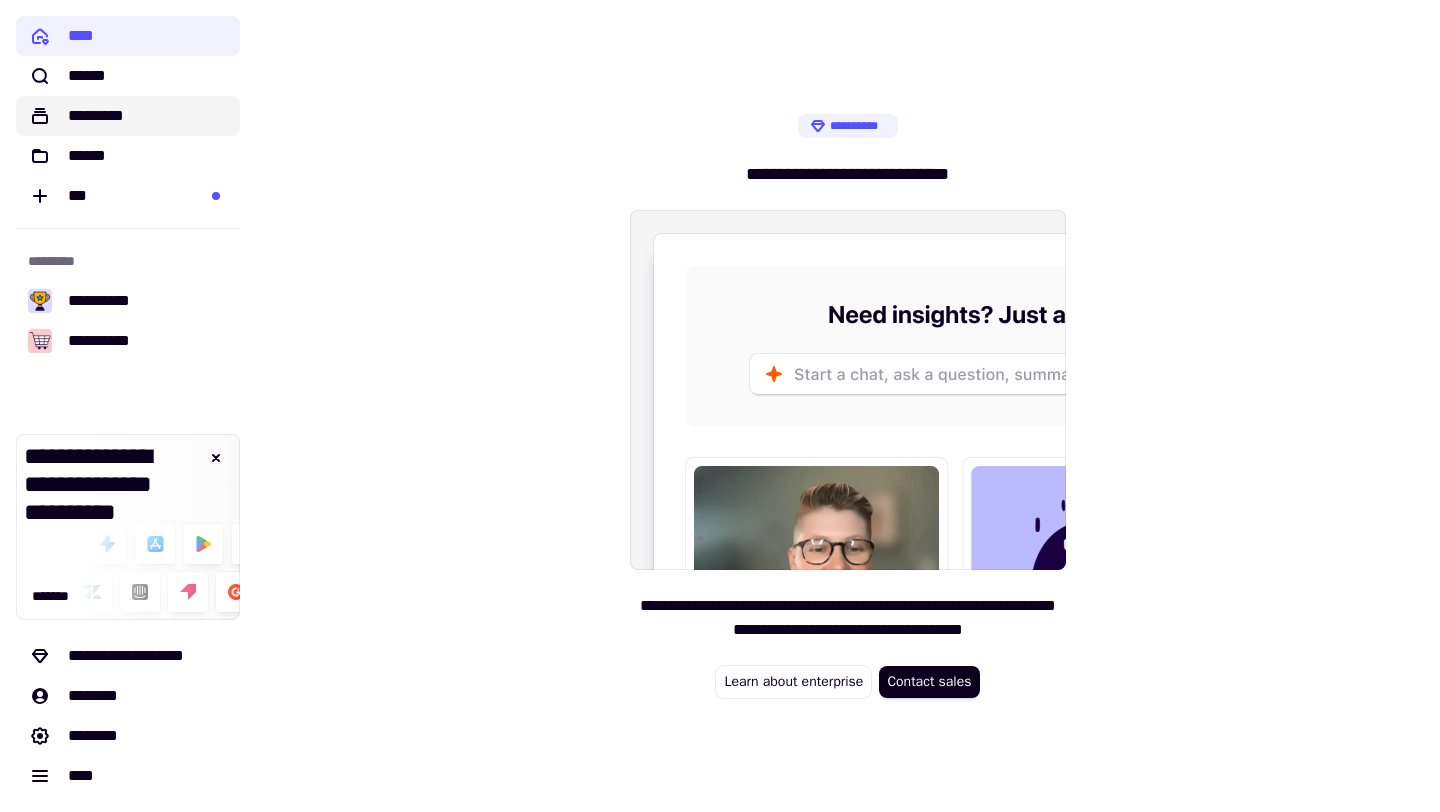 click on "*********" 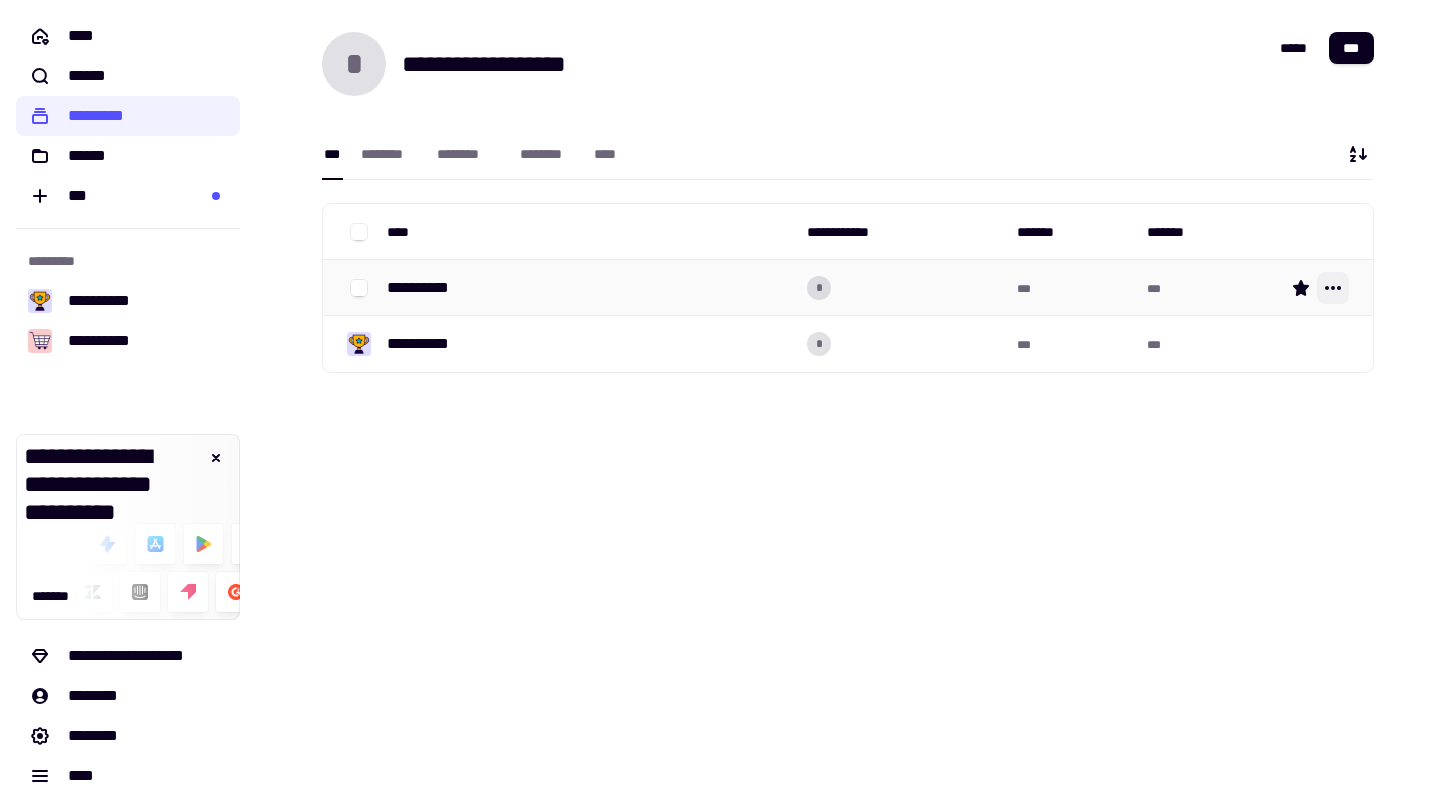 click 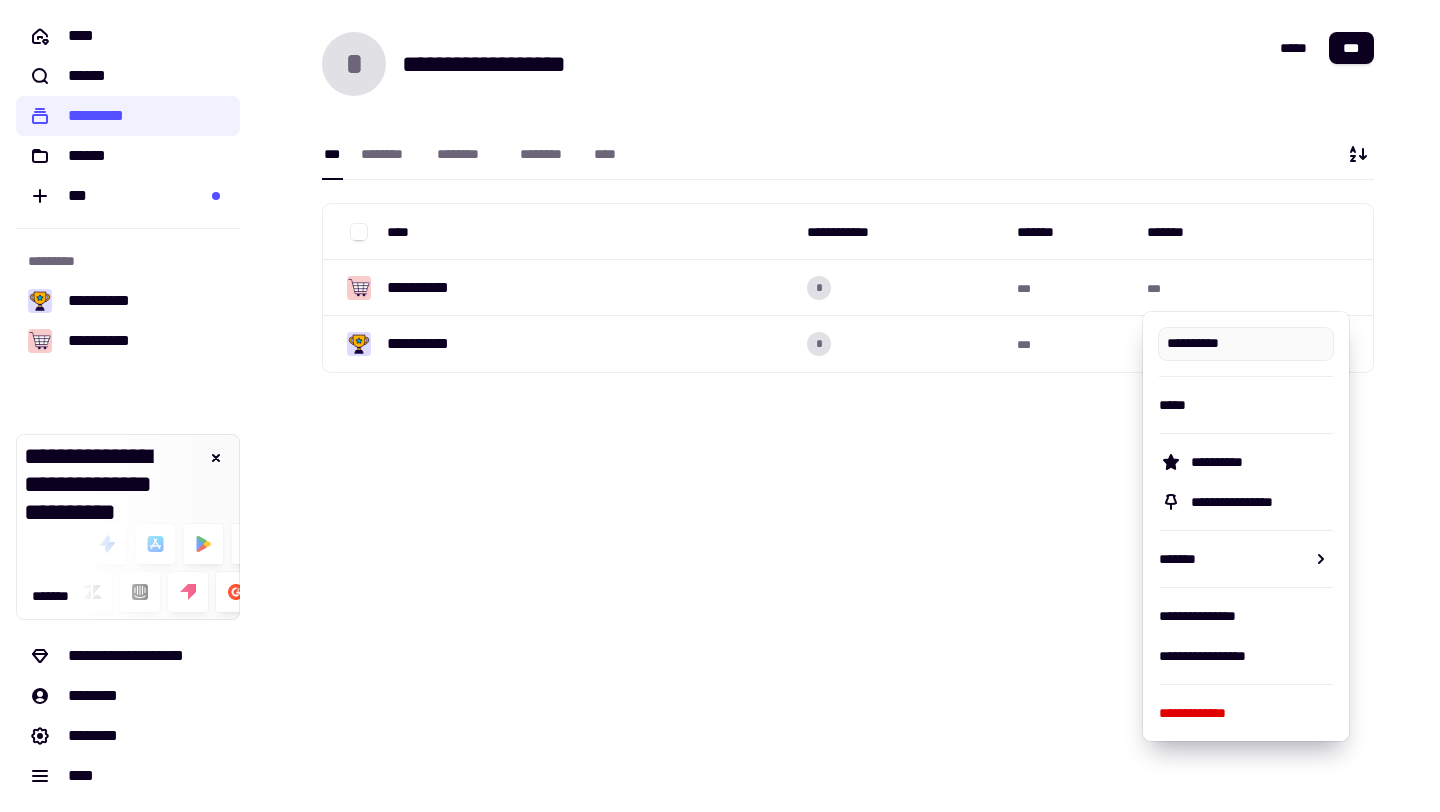 click on "**********" at bounding box center (848, 320) 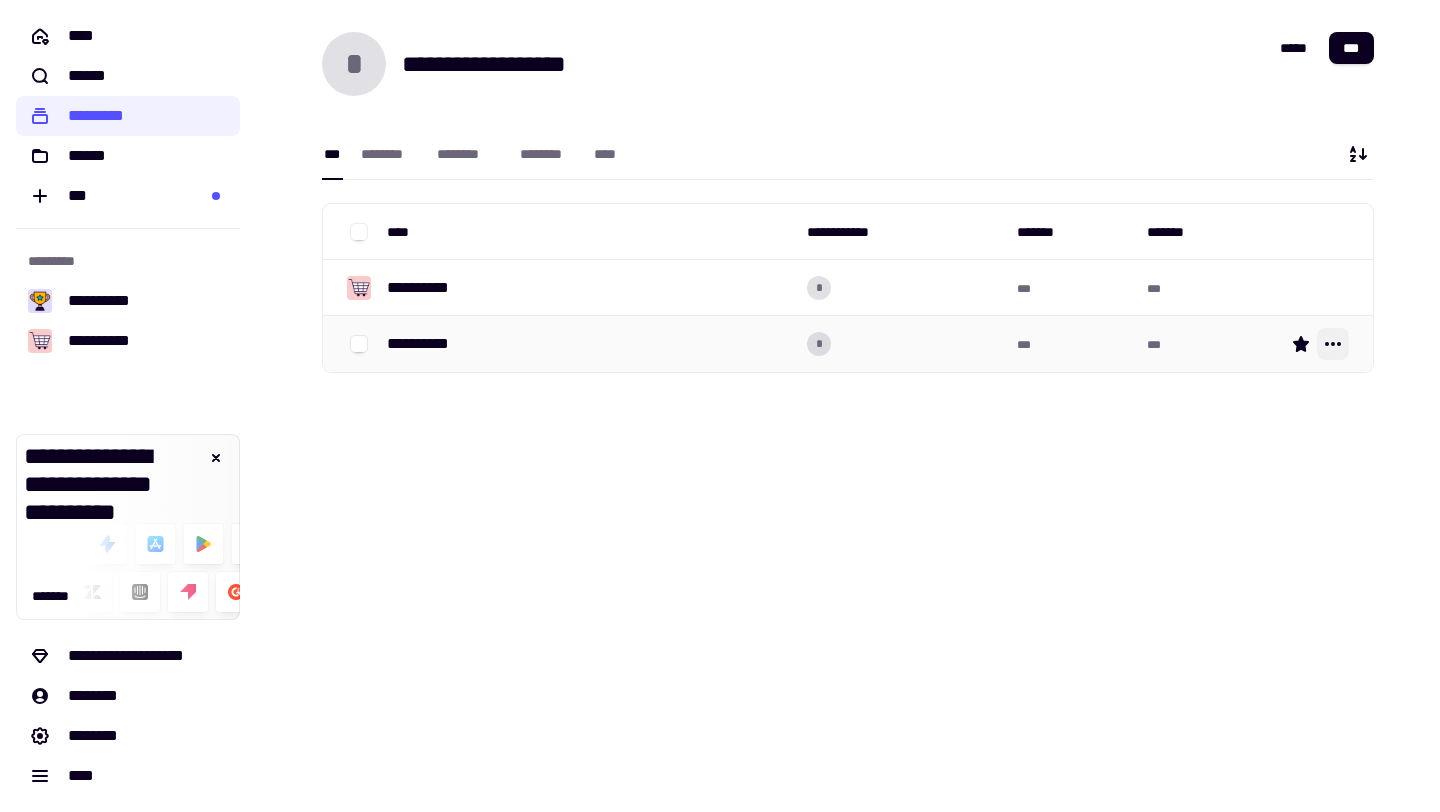 click 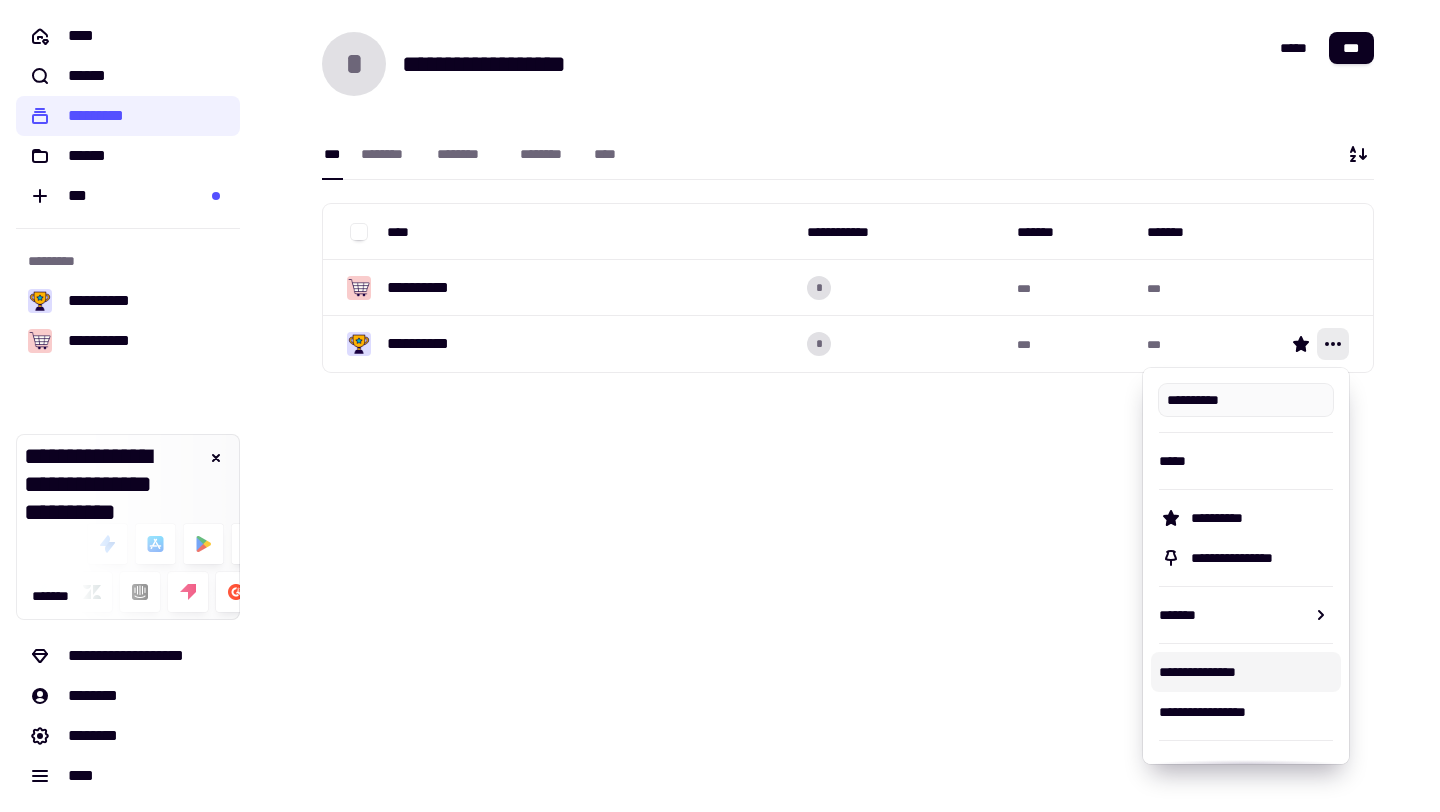 scroll, scrollTop: 33, scrollLeft: 0, axis: vertical 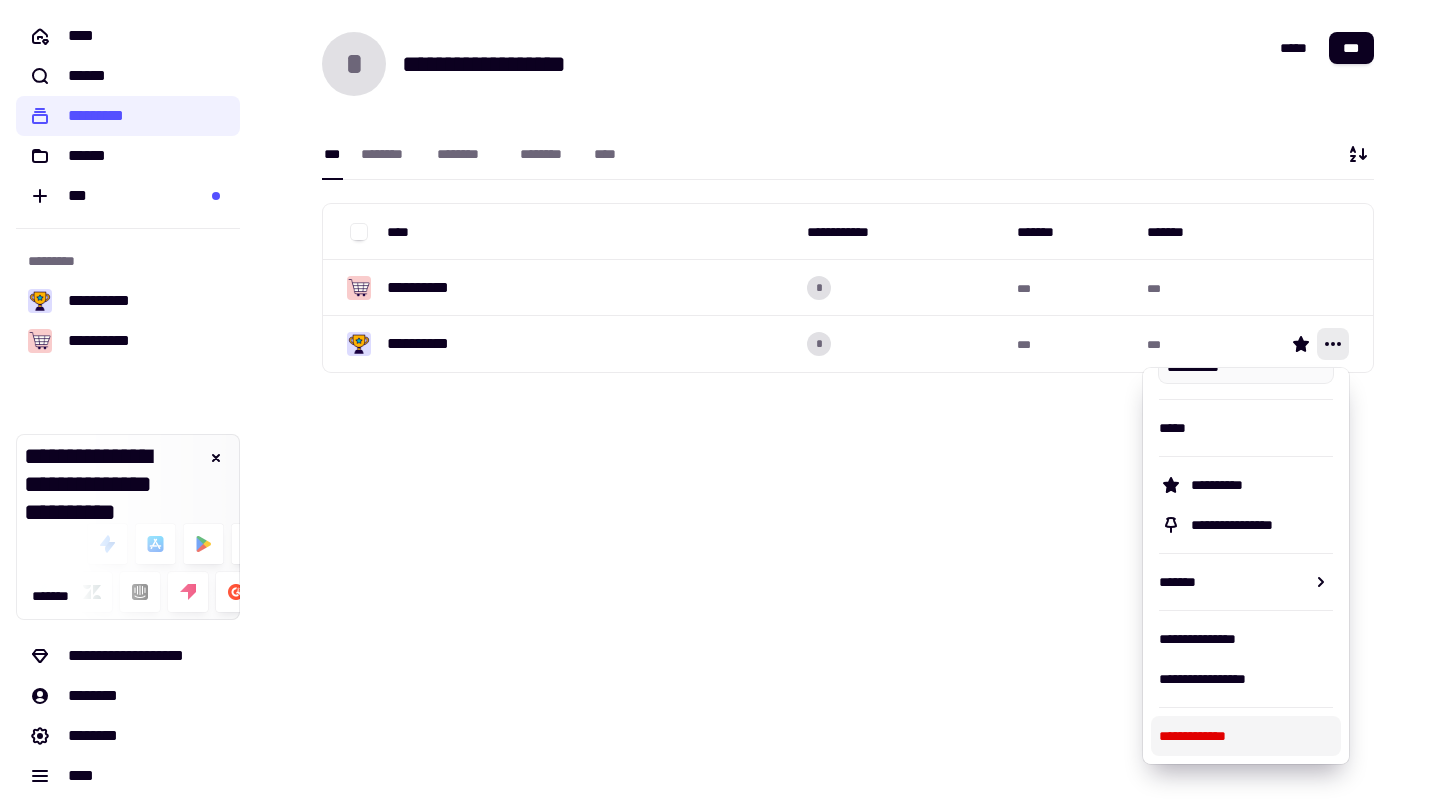 click on "**********" at bounding box center (1246, 736) 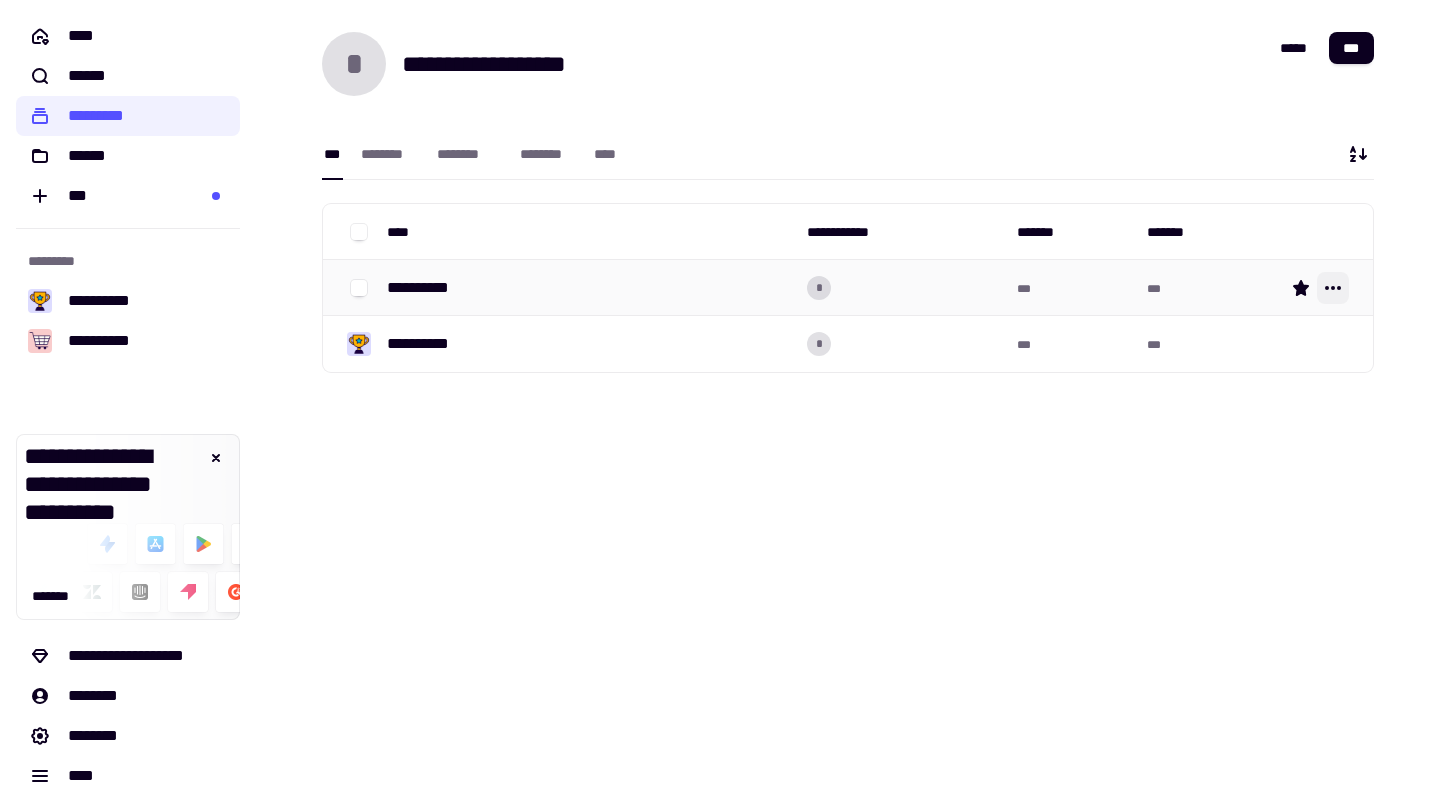 click 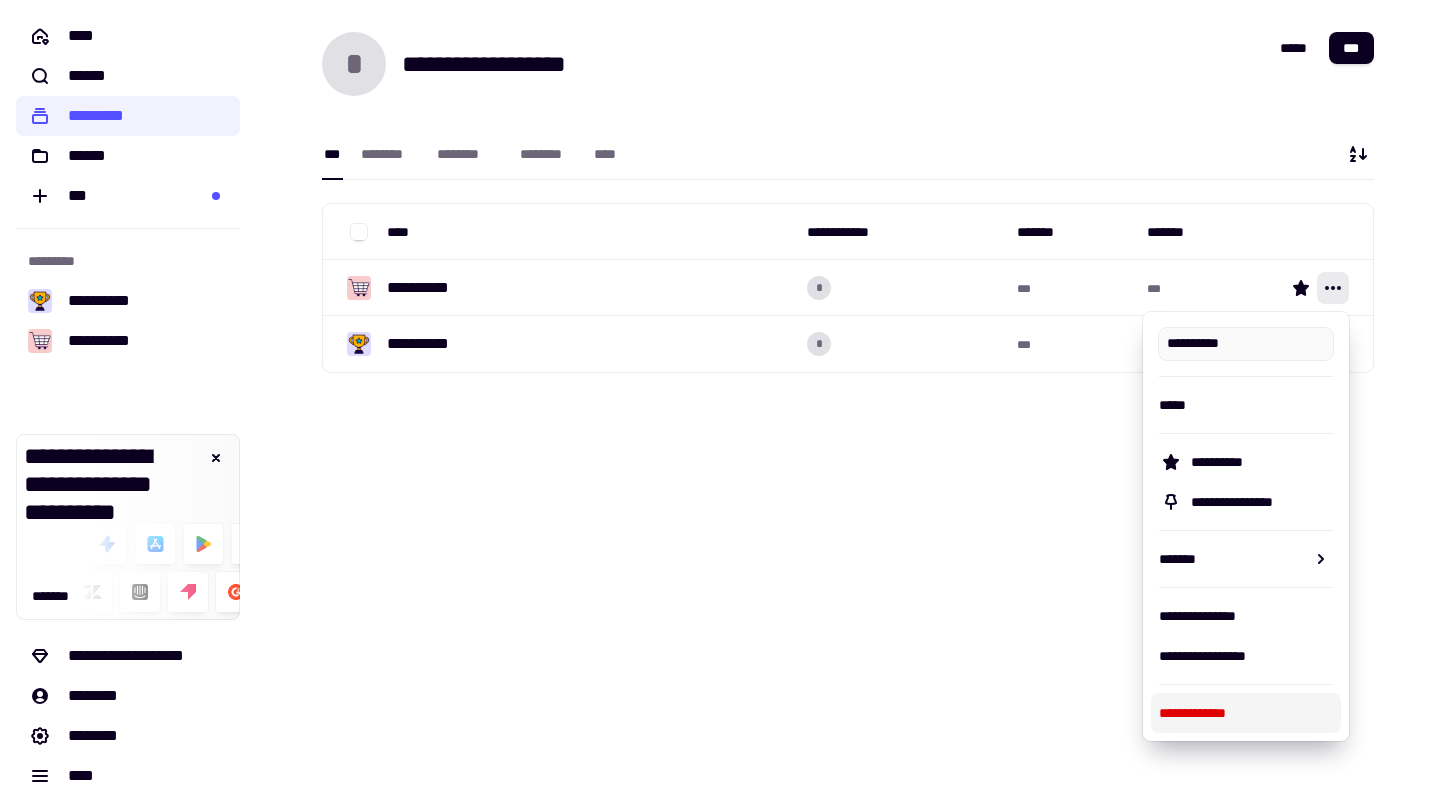 click on "**********" at bounding box center [1246, 713] 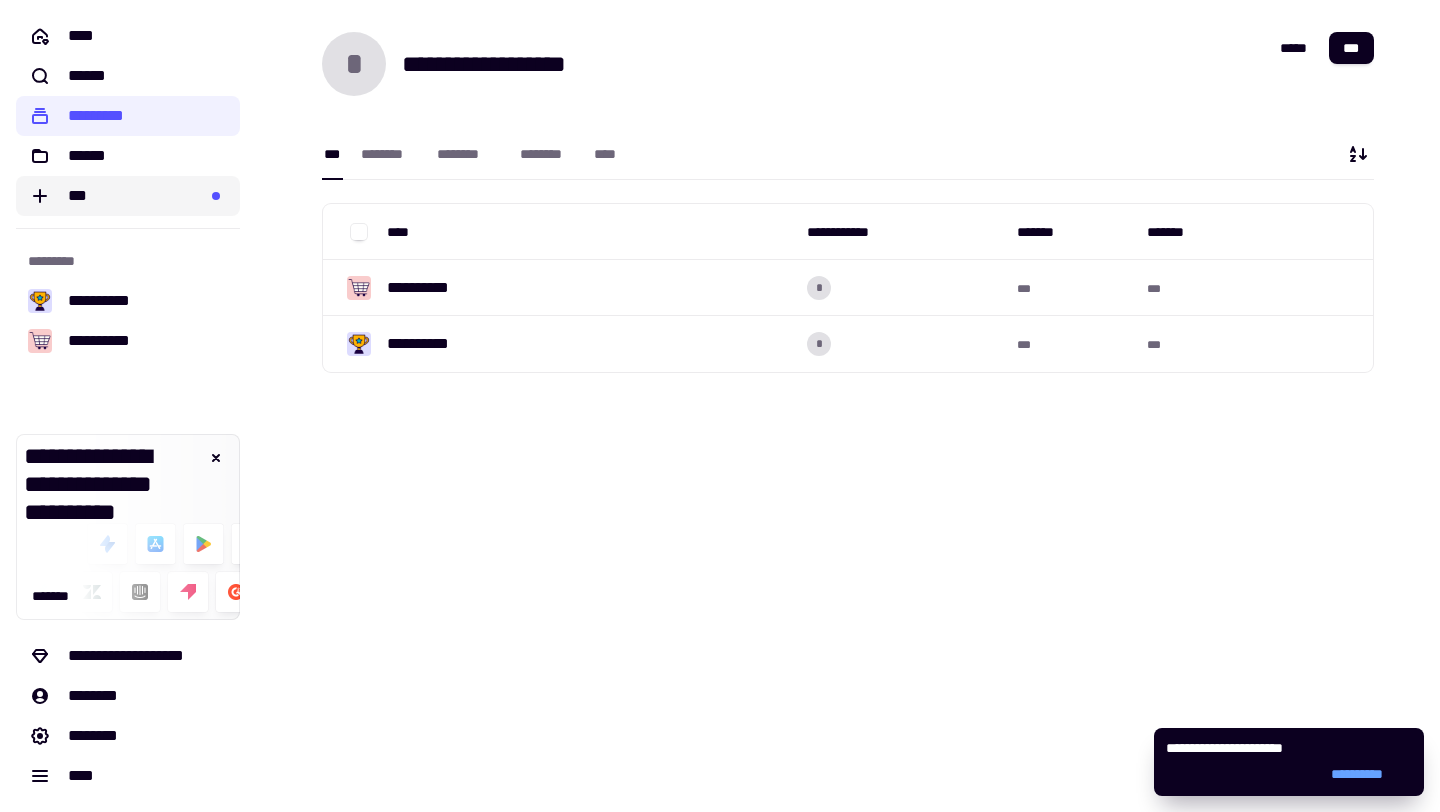 click on "***" 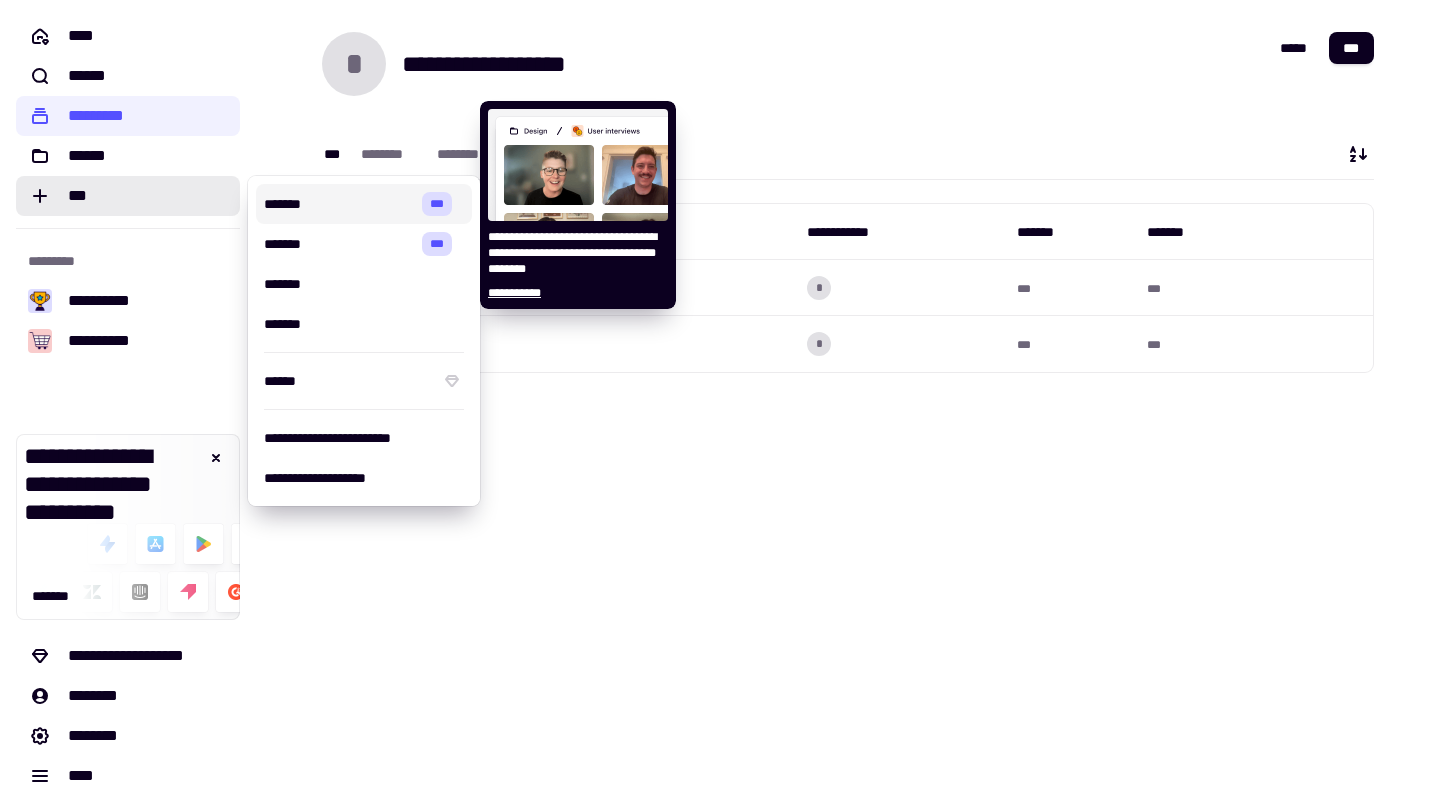 click on "*******" at bounding box center [339, 204] 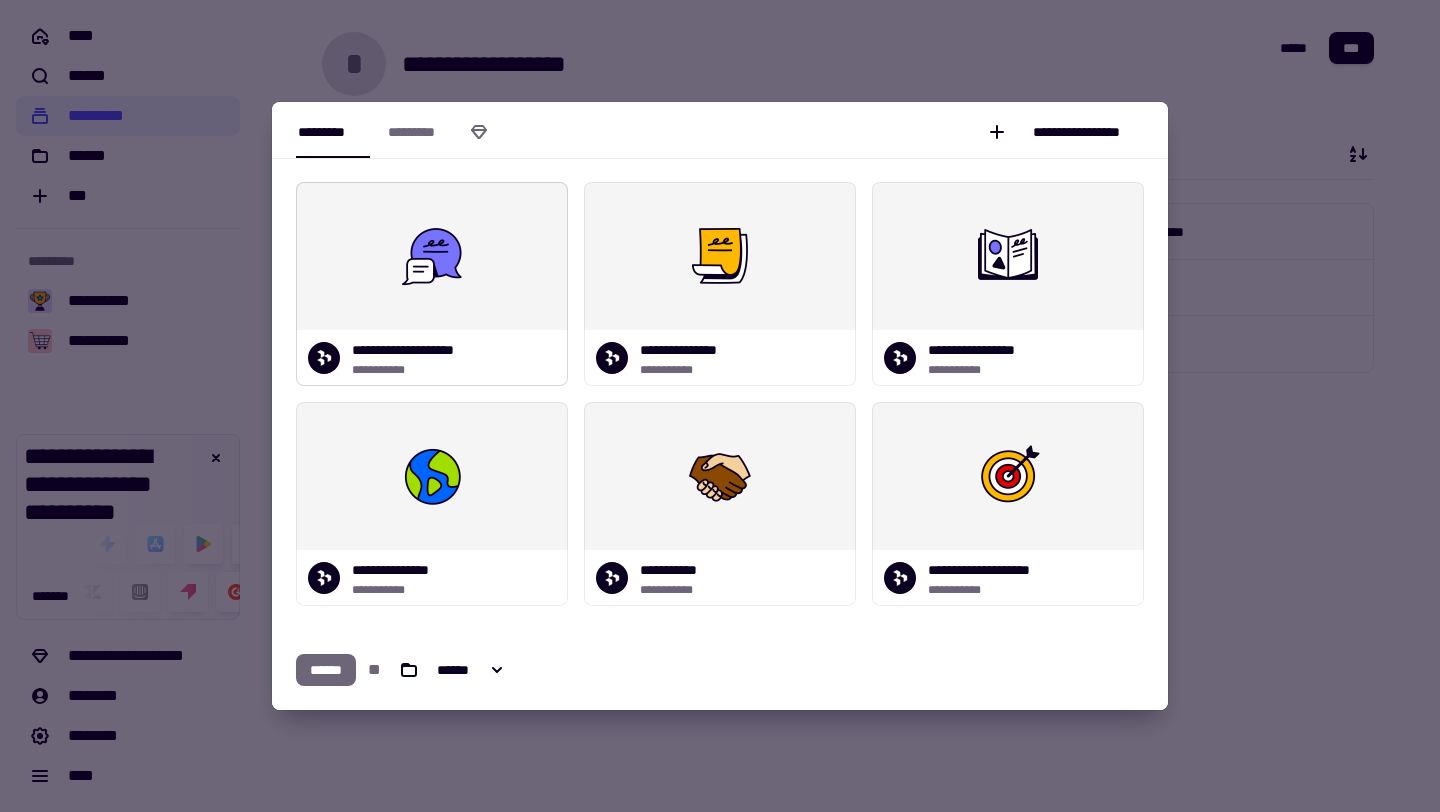 click at bounding box center [432, 256] 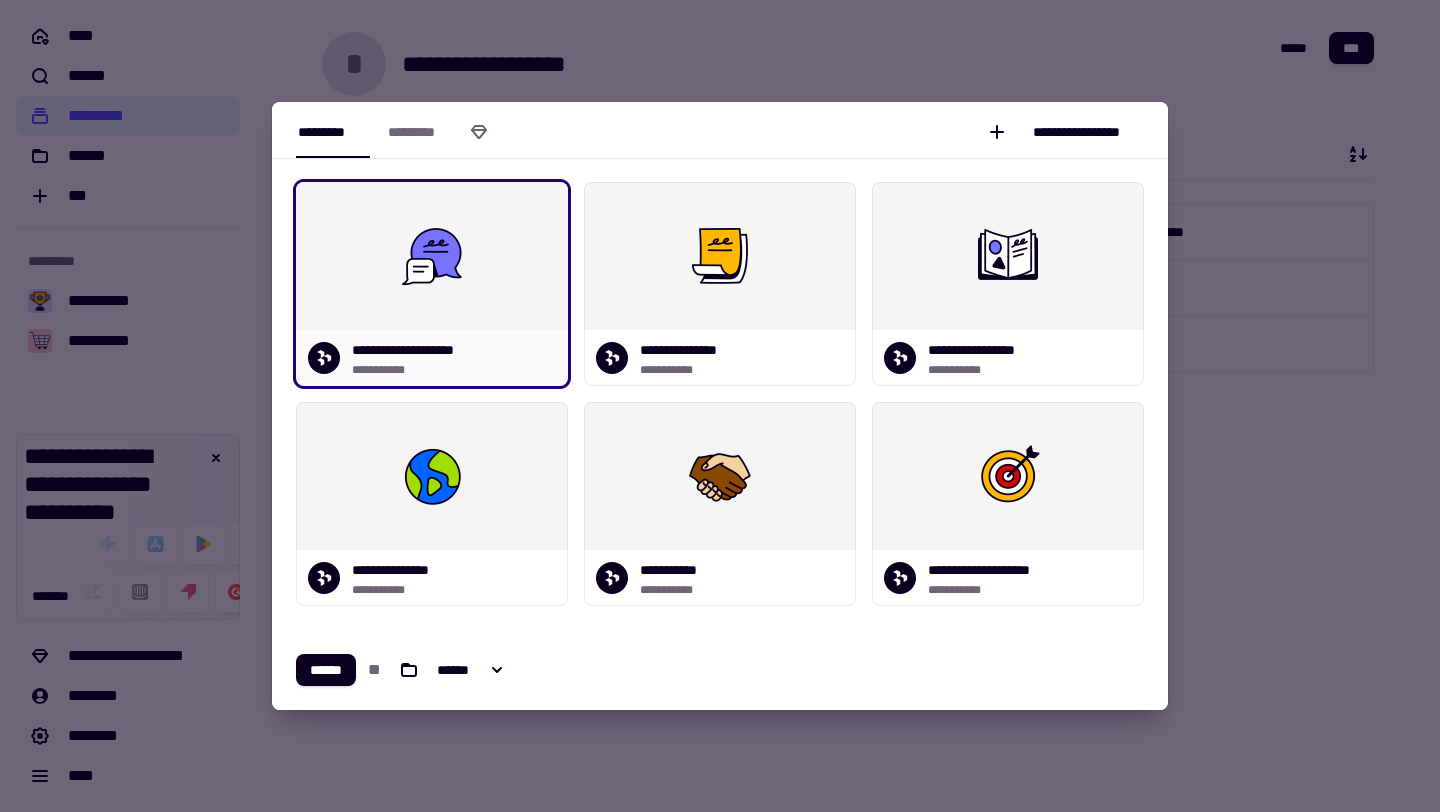 click on "****** ** ******" at bounding box center (720, 670) 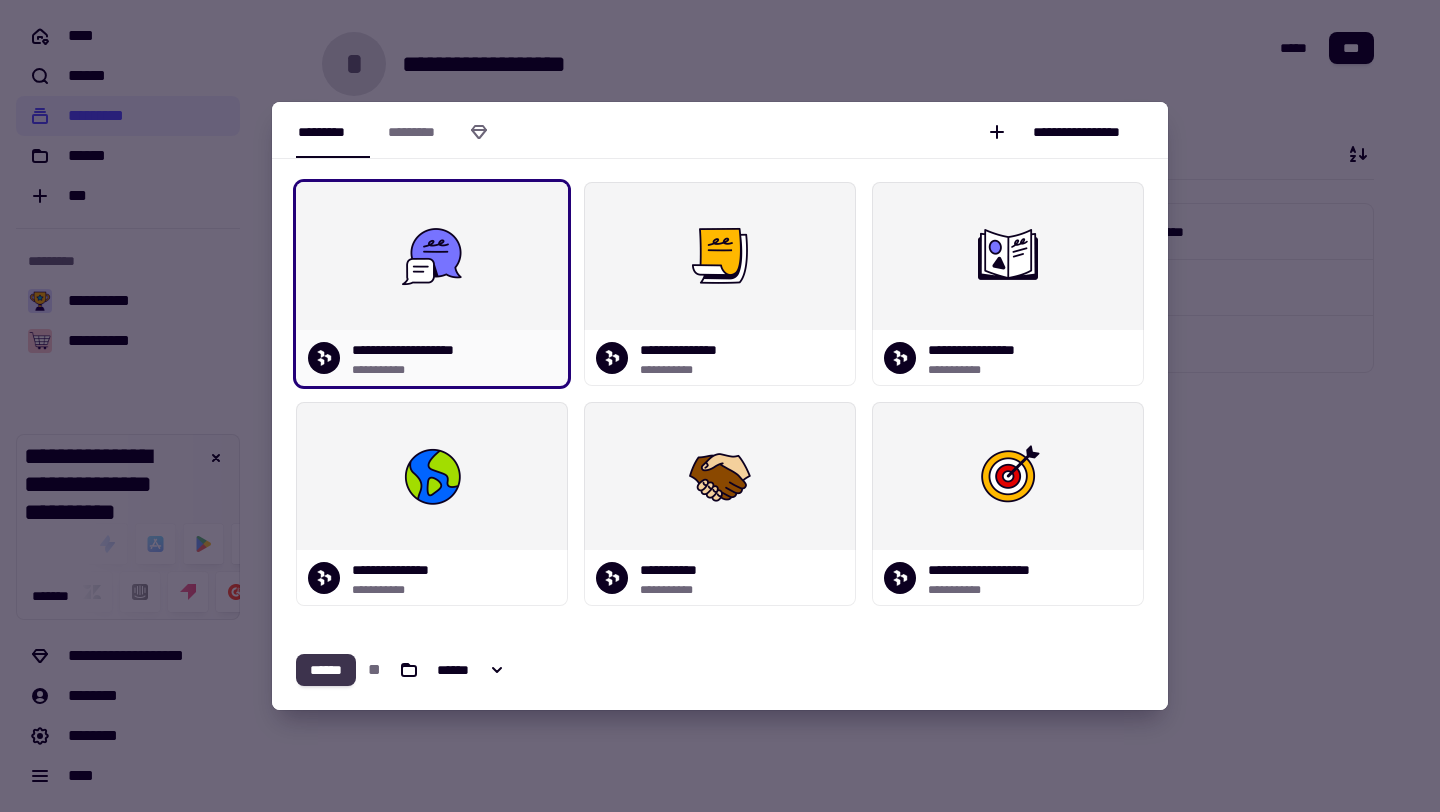click on "******" 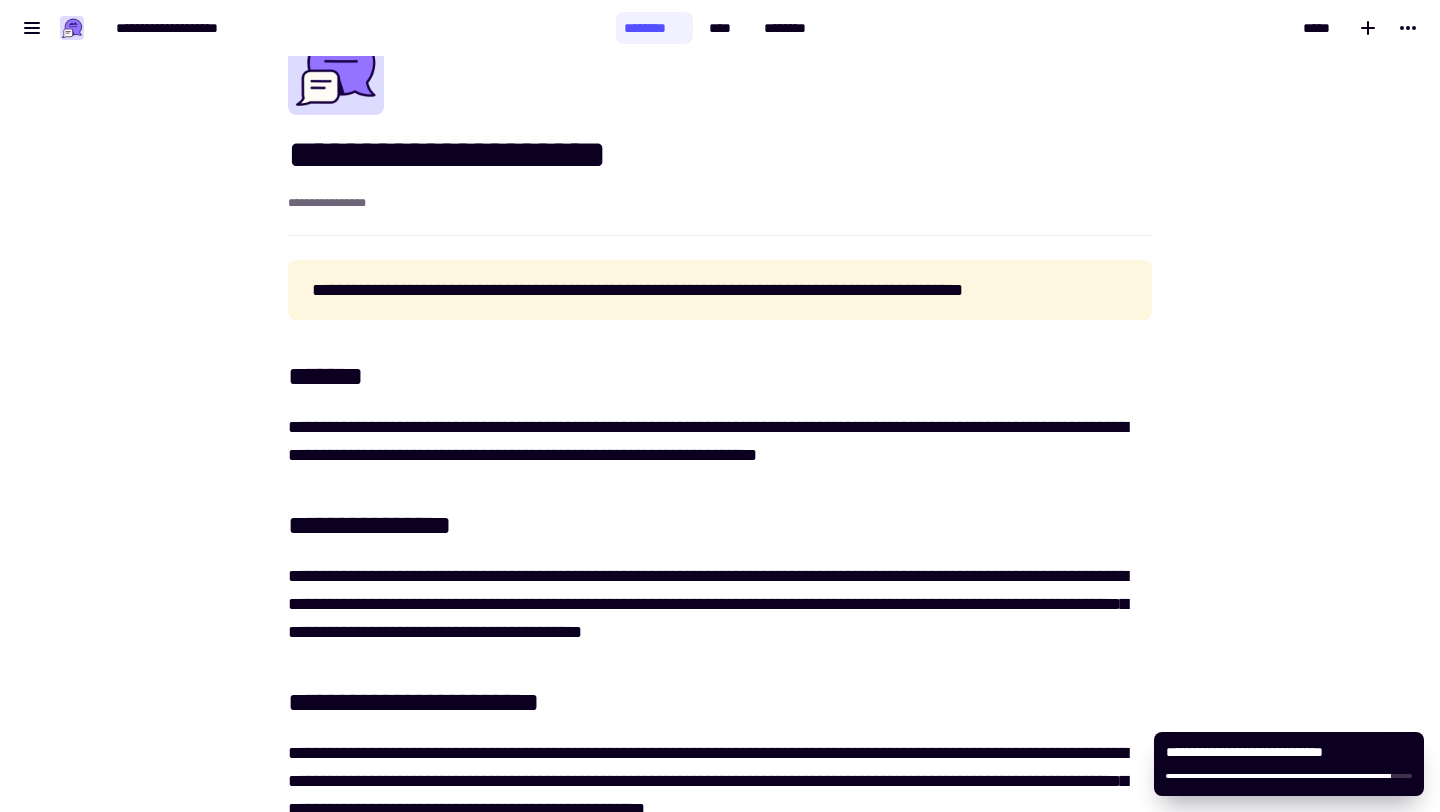 scroll, scrollTop: 48, scrollLeft: 0, axis: vertical 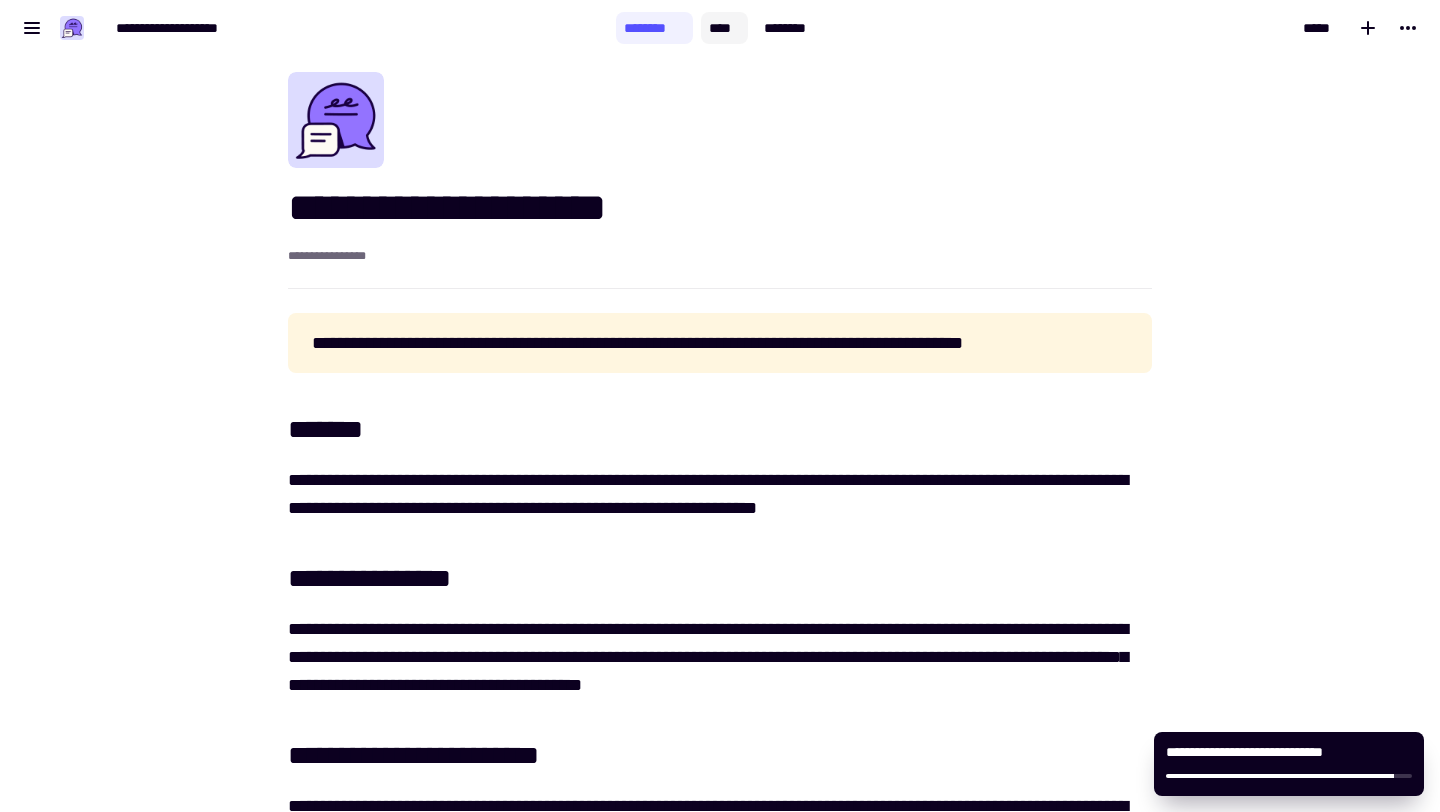 click on "****" 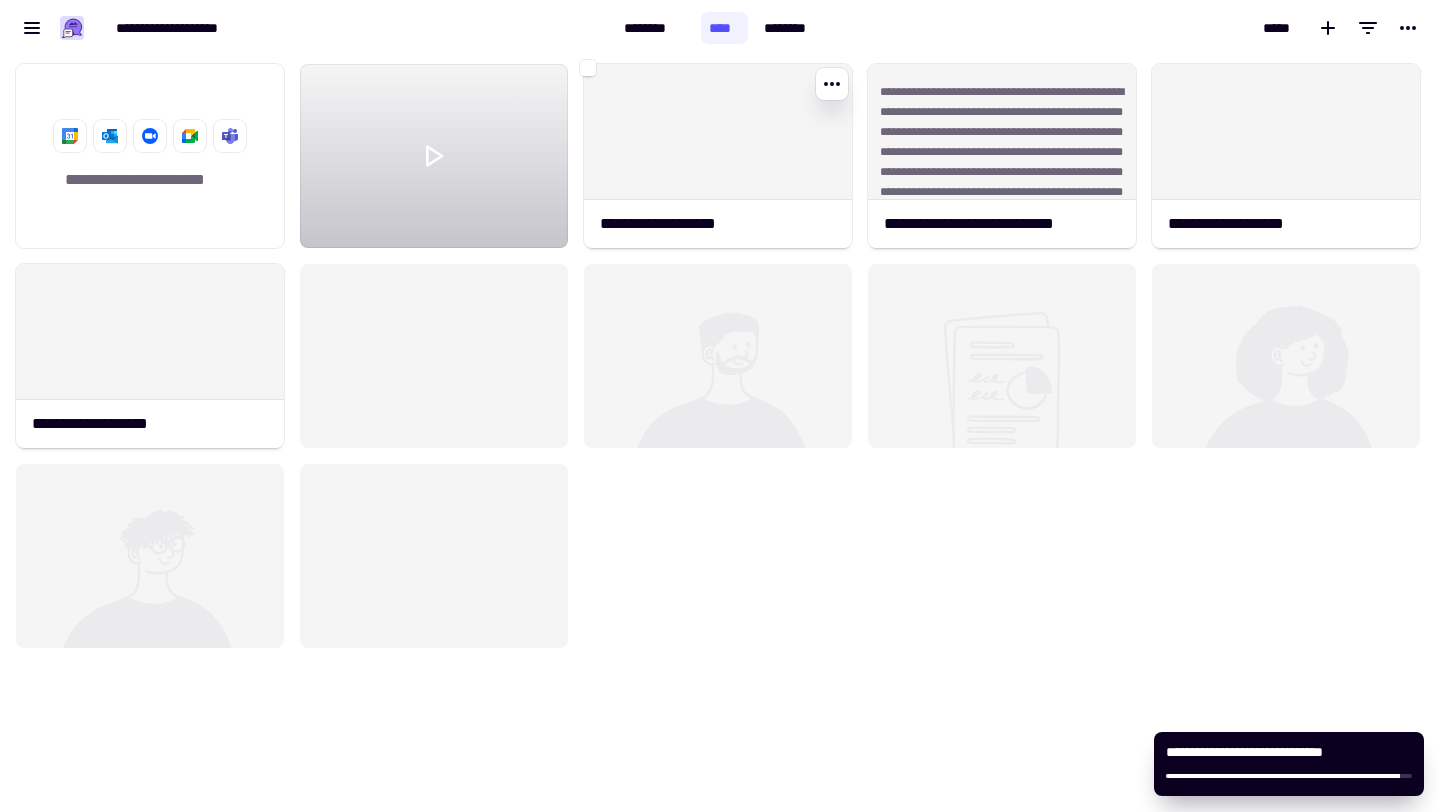 scroll, scrollTop: 1, scrollLeft: 1, axis: both 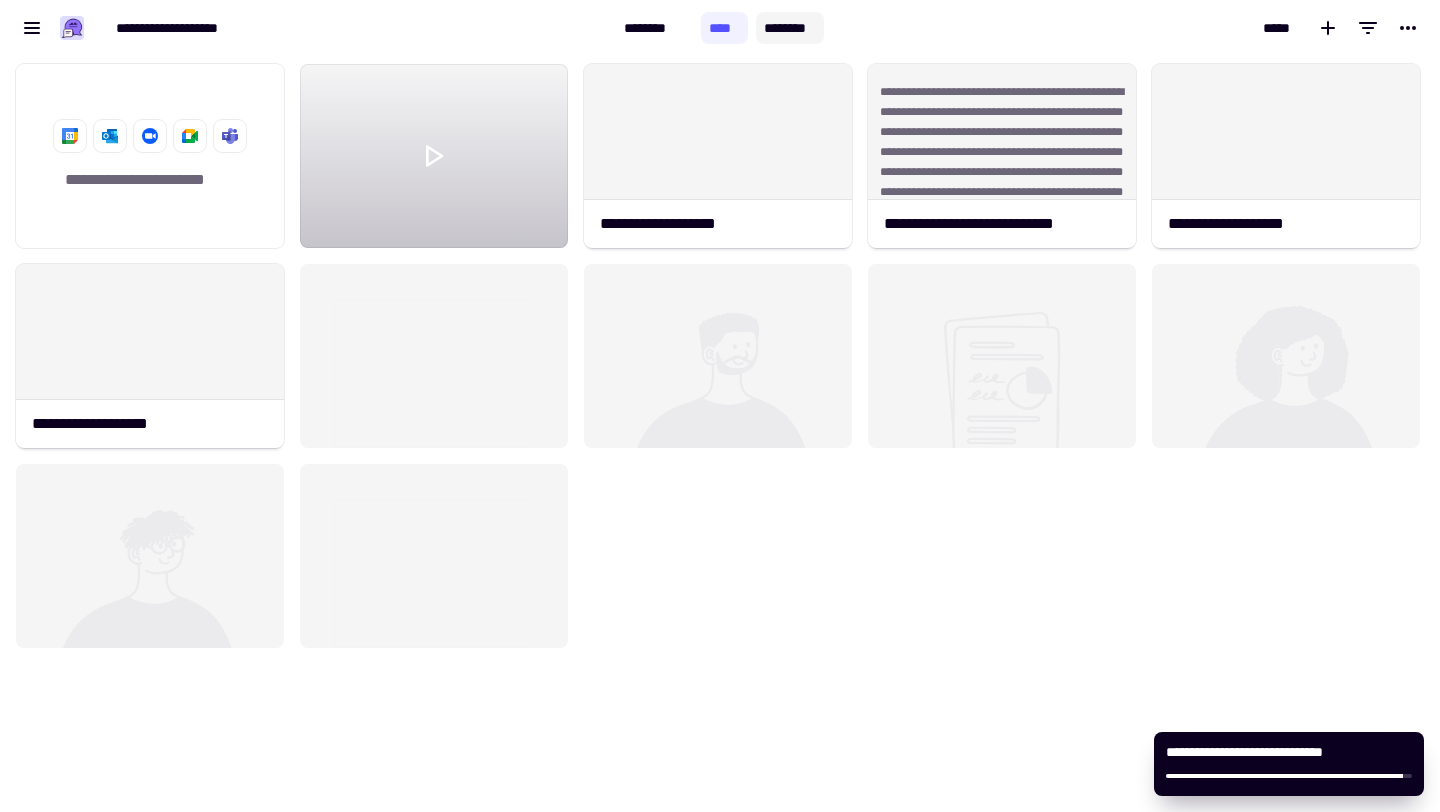 click on "********" 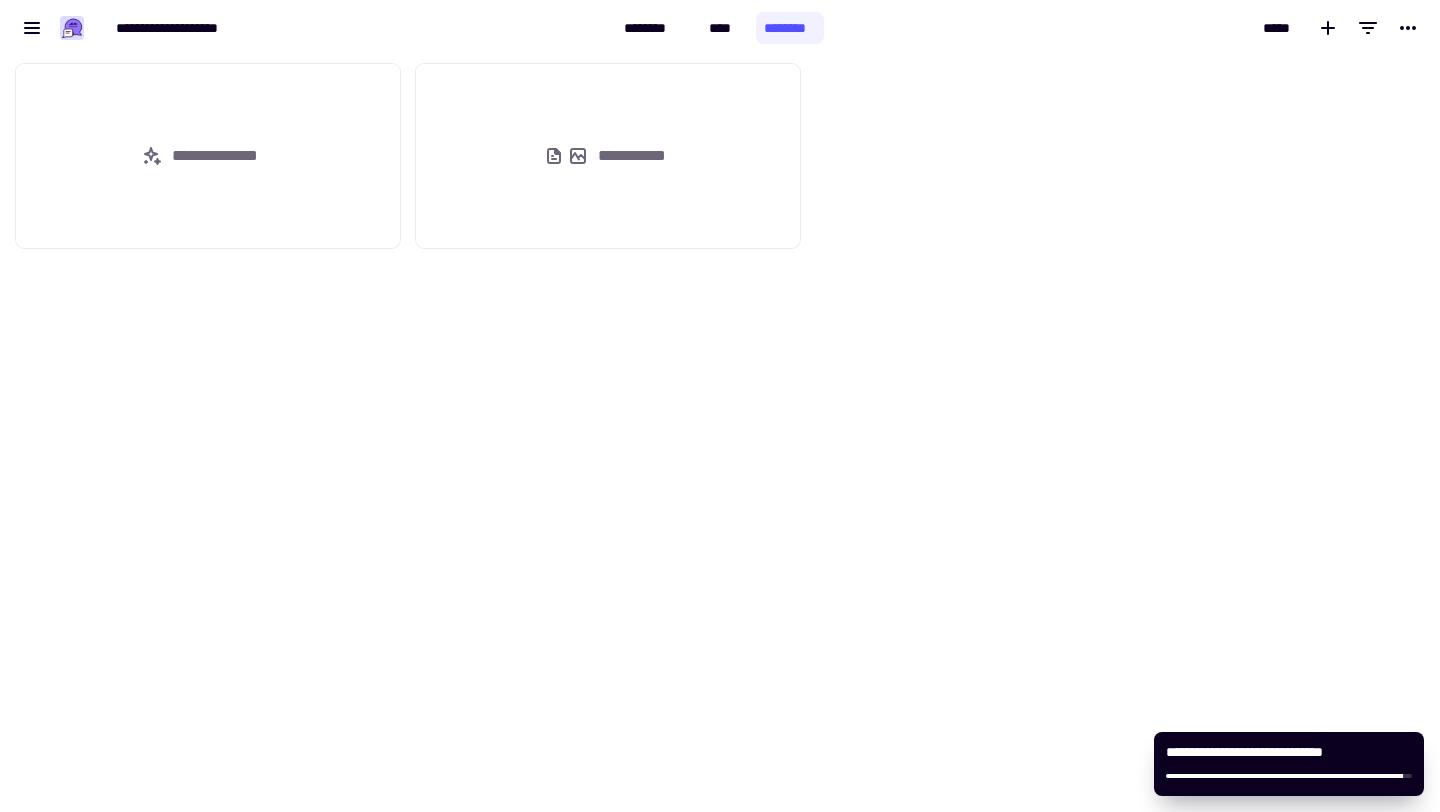 scroll, scrollTop: 1, scrollLeft: 1, axis: both 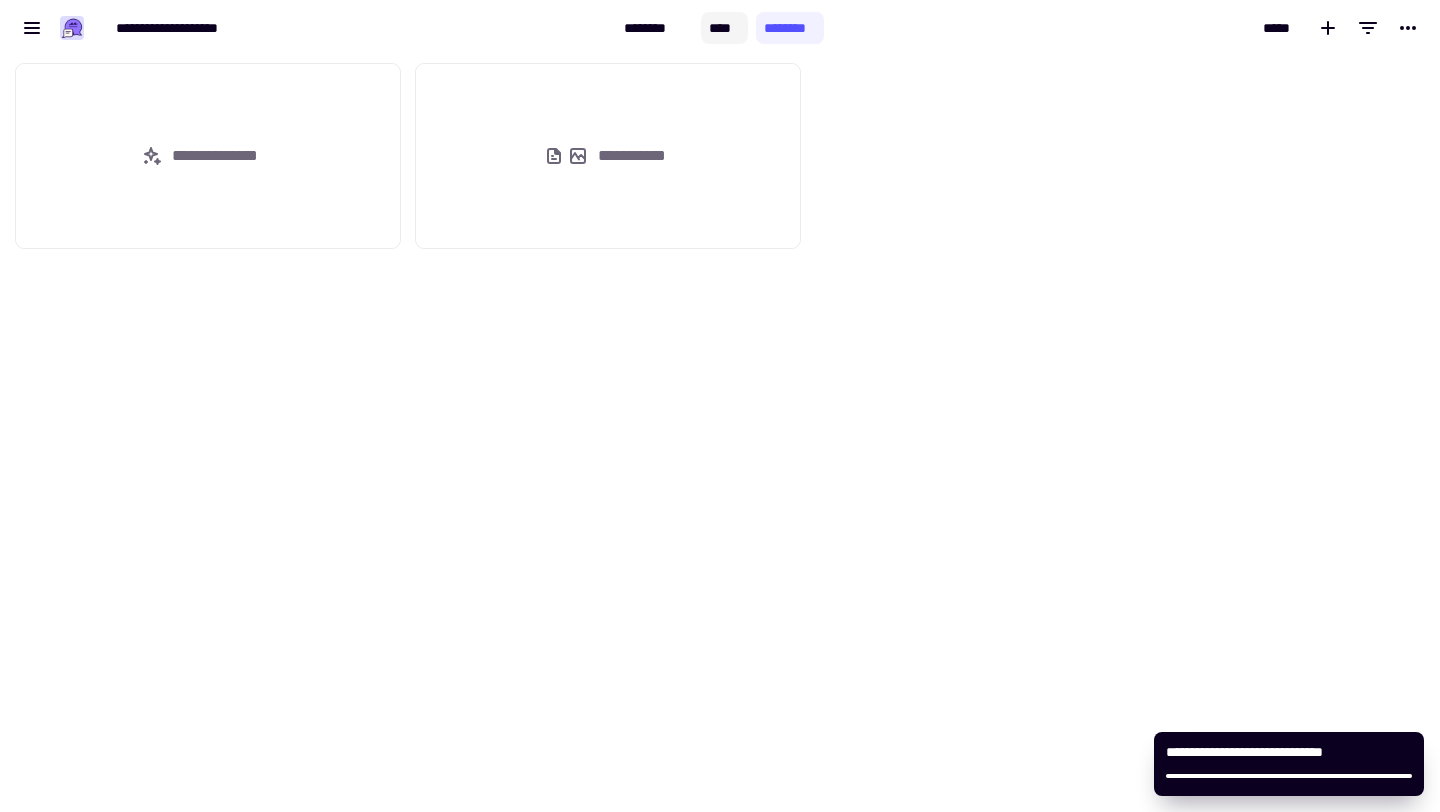 click on "****" 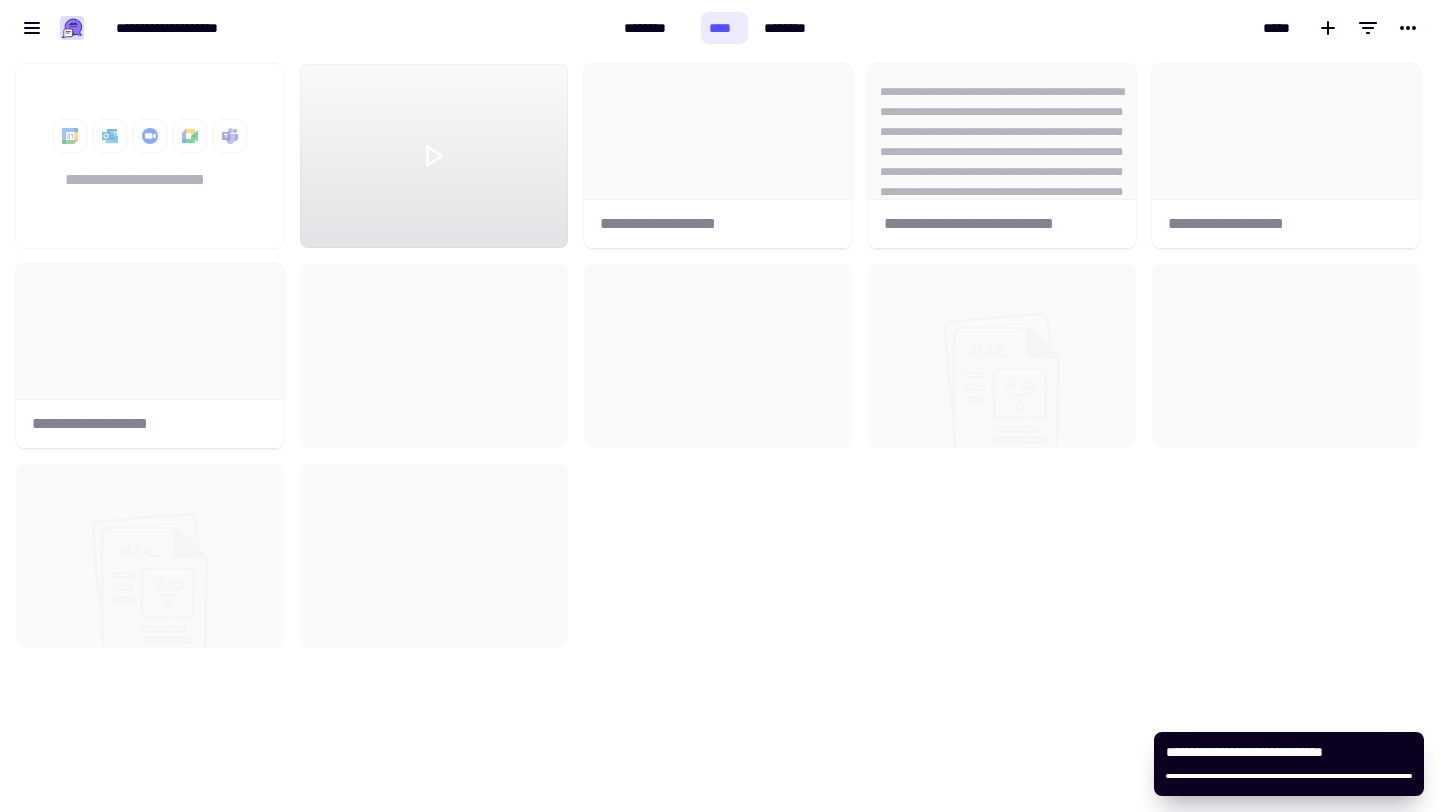 scroll, scrollTop: 1, scrollLeft: 1, axis: both 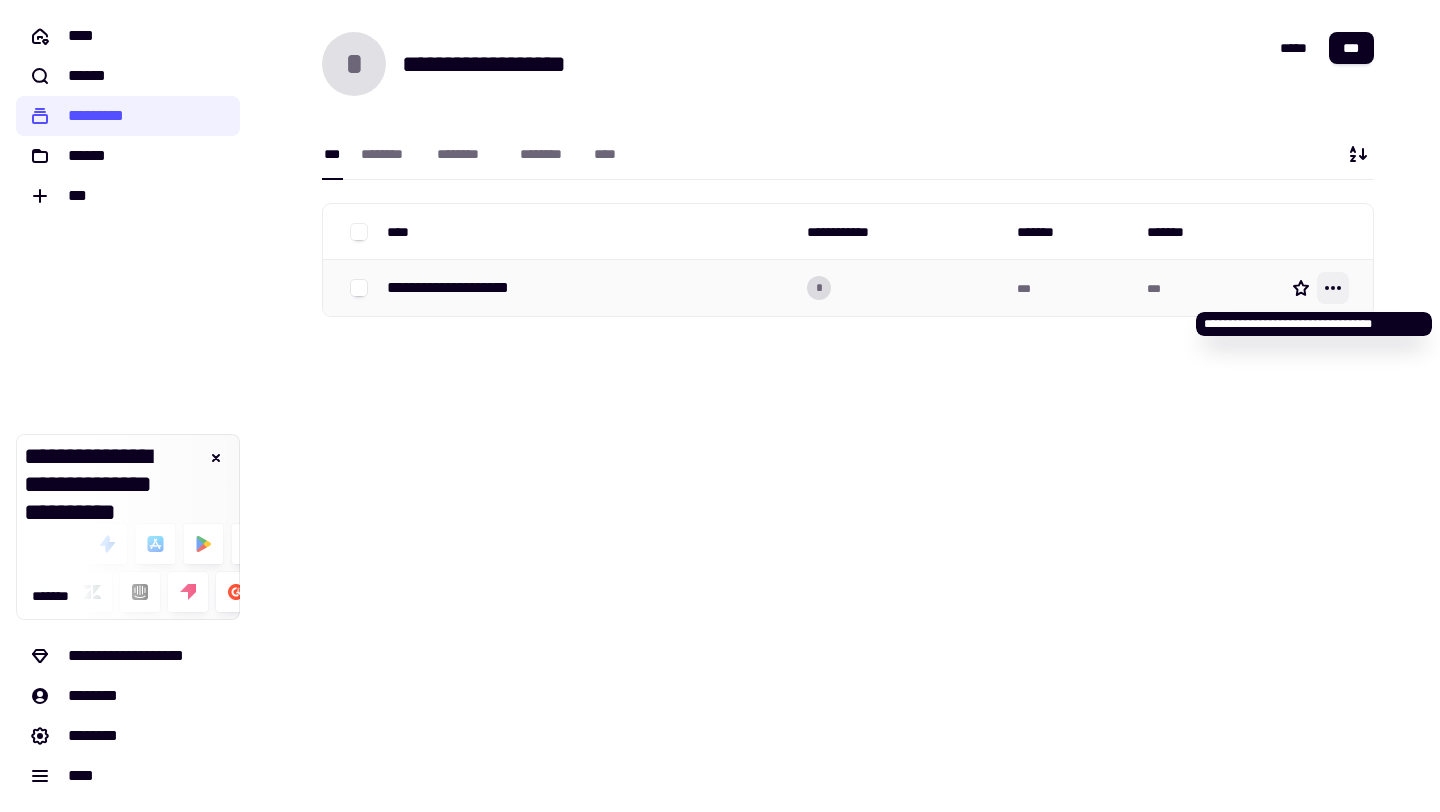click 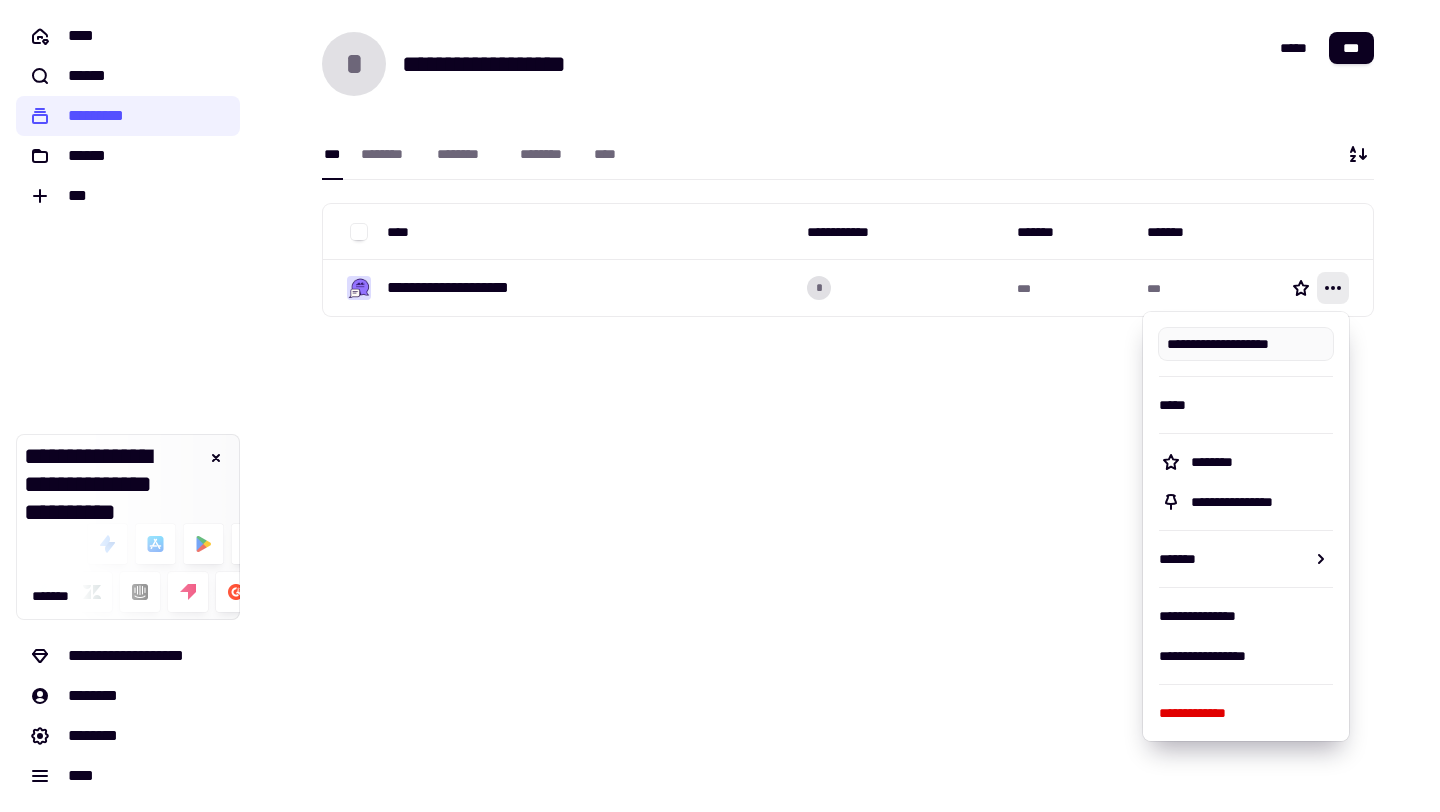 drag, startPoint x: 1319, startPoint y: 353, endPoint x: 1117, endPoint y: 345, distance: 202.15836 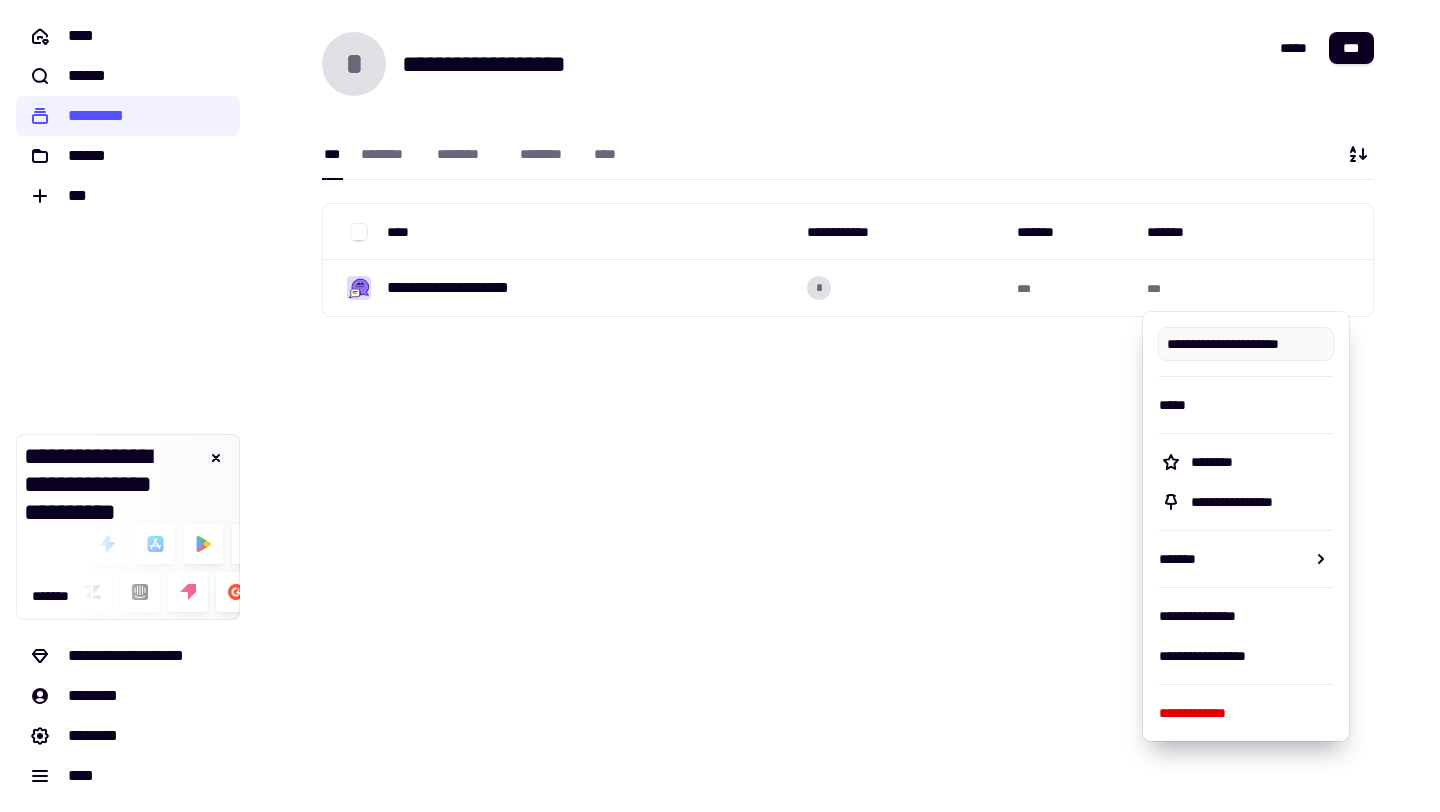 type on "**********" 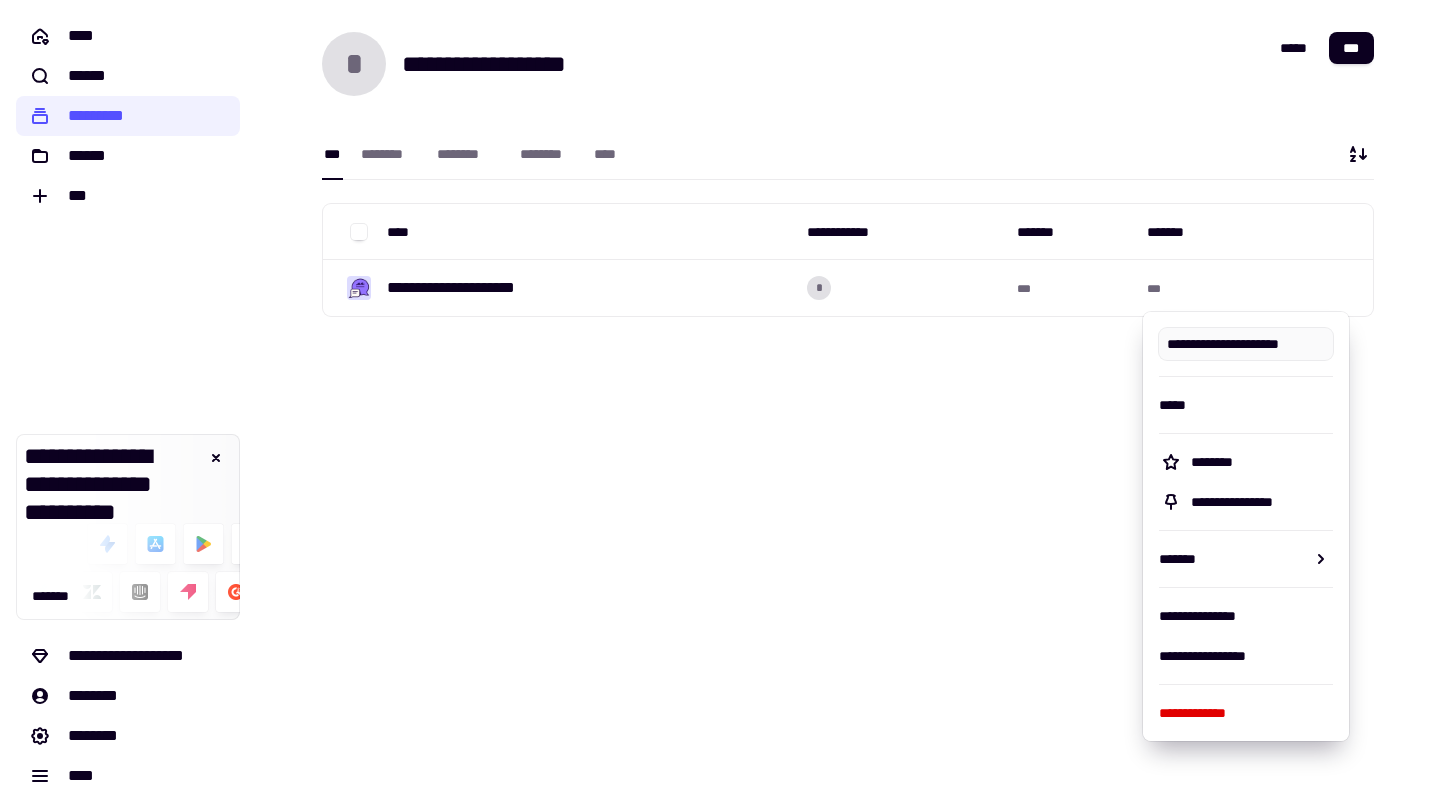 click on "**********" at bounding box center [848, 406] 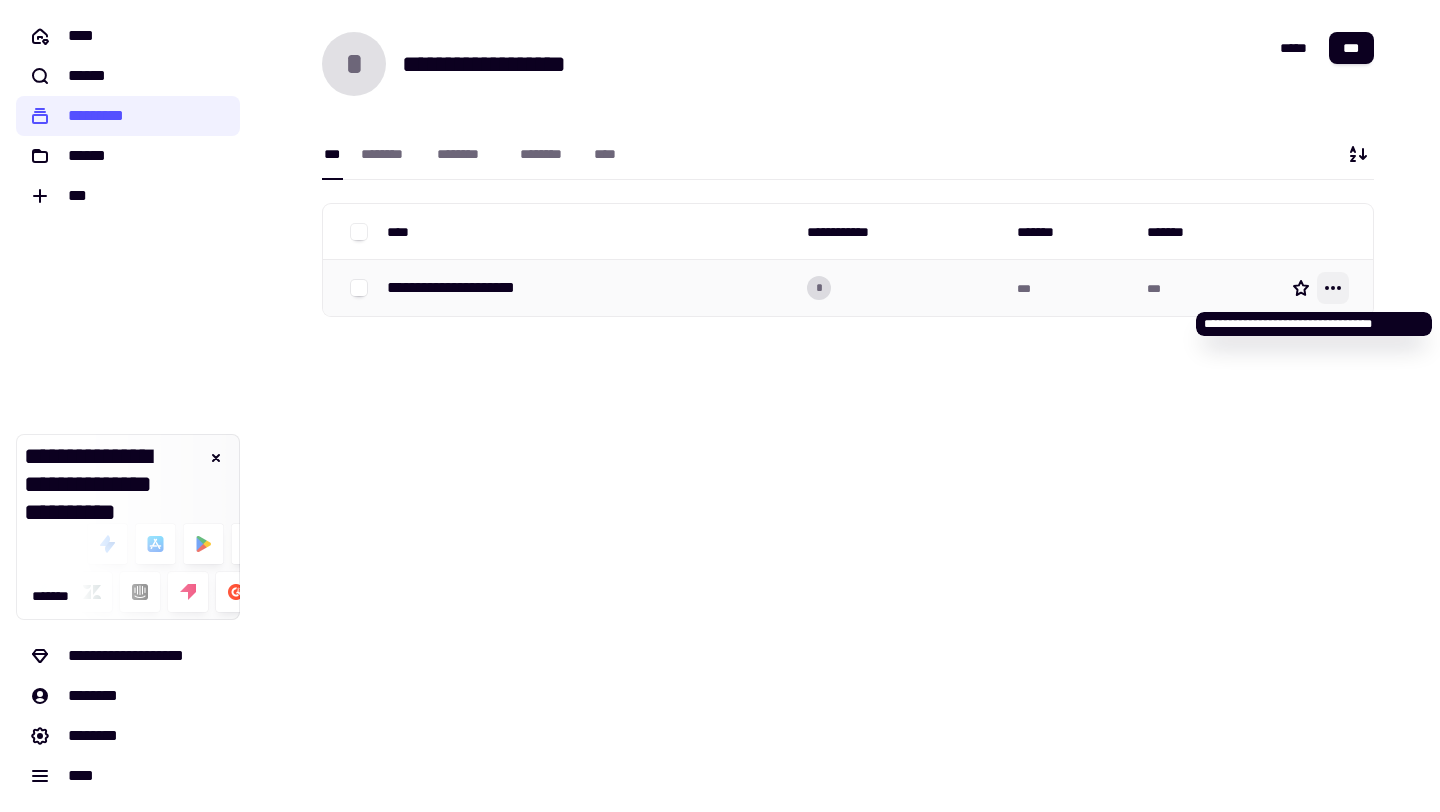 click 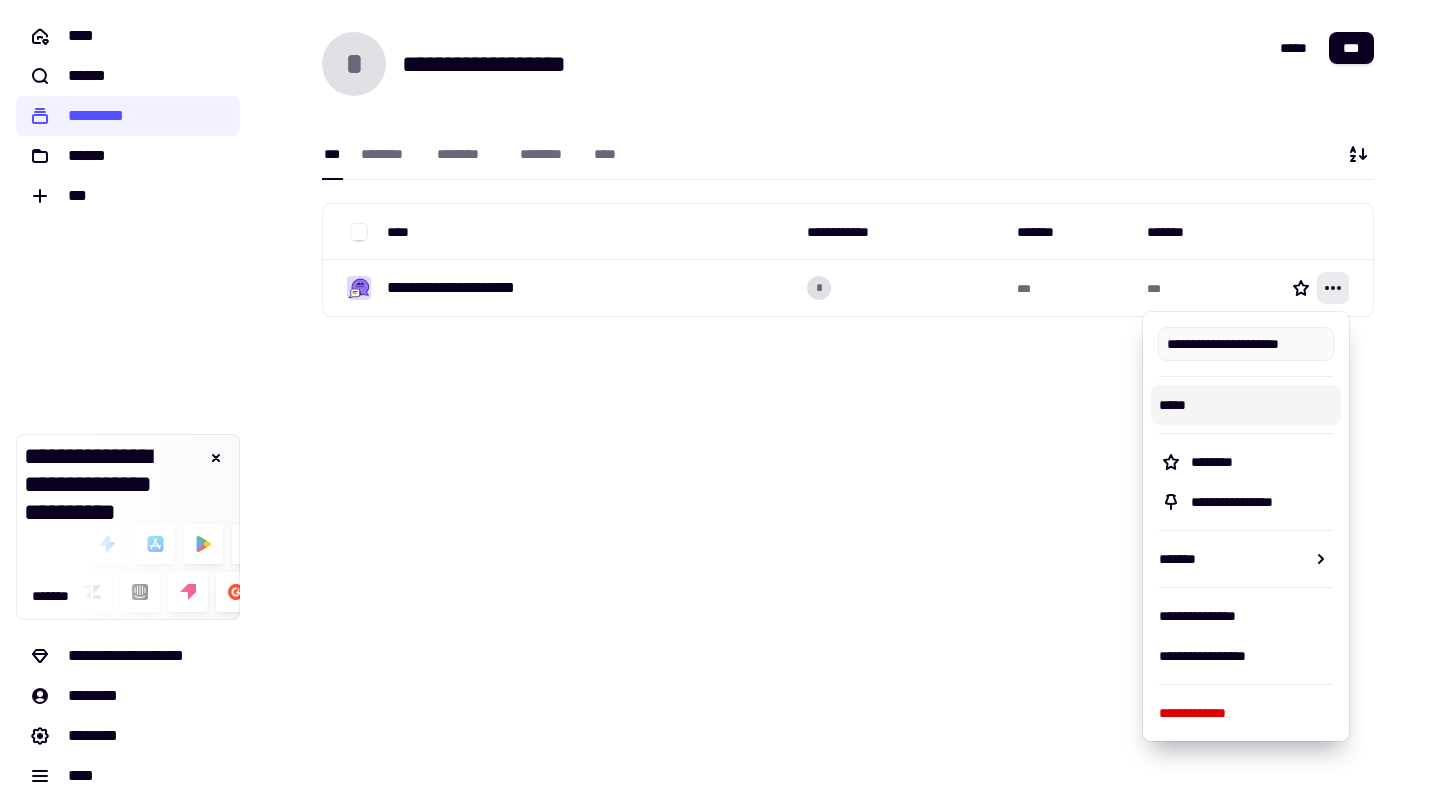 click on "*****" at bounding box center [1246, 405] 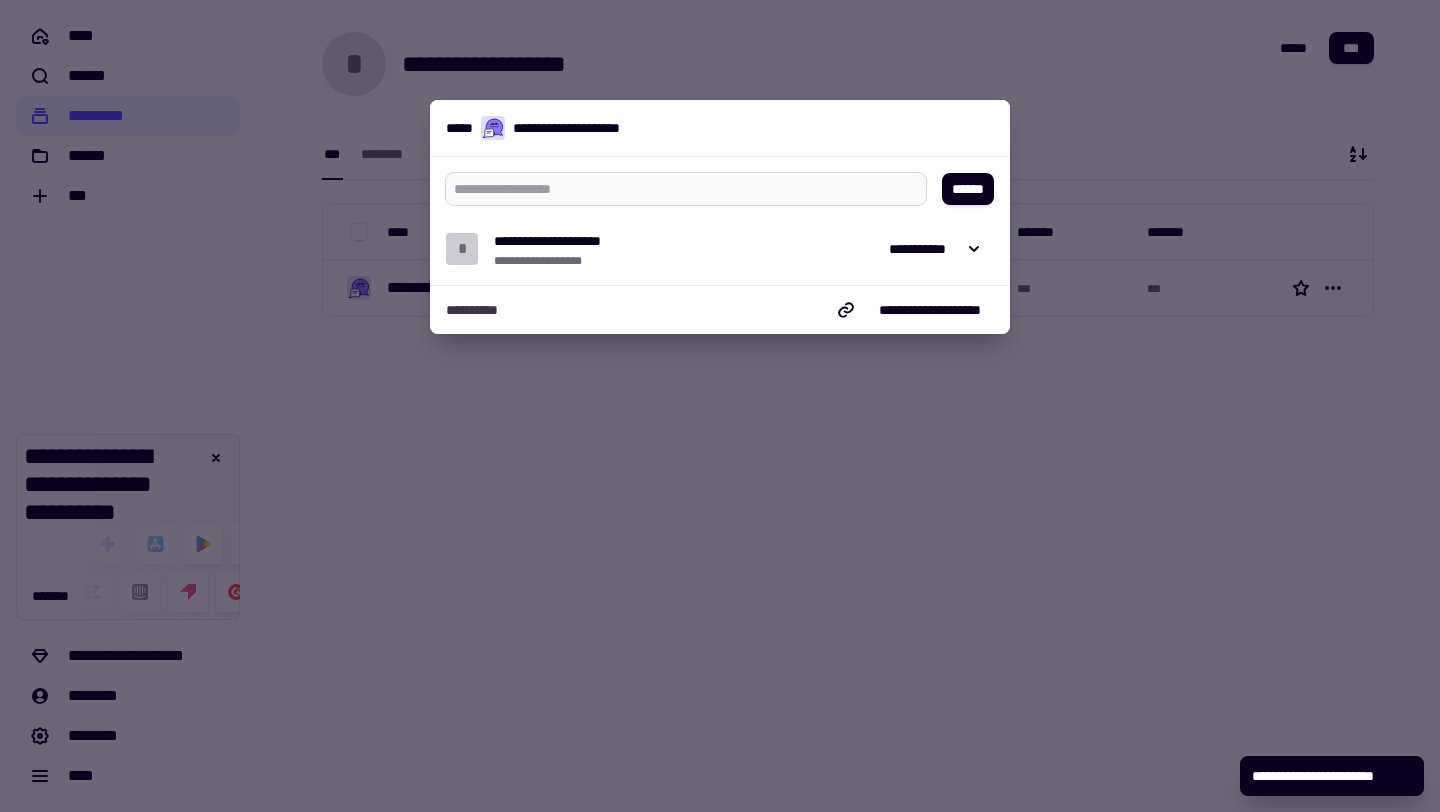 click at bounding box center (678, 189) 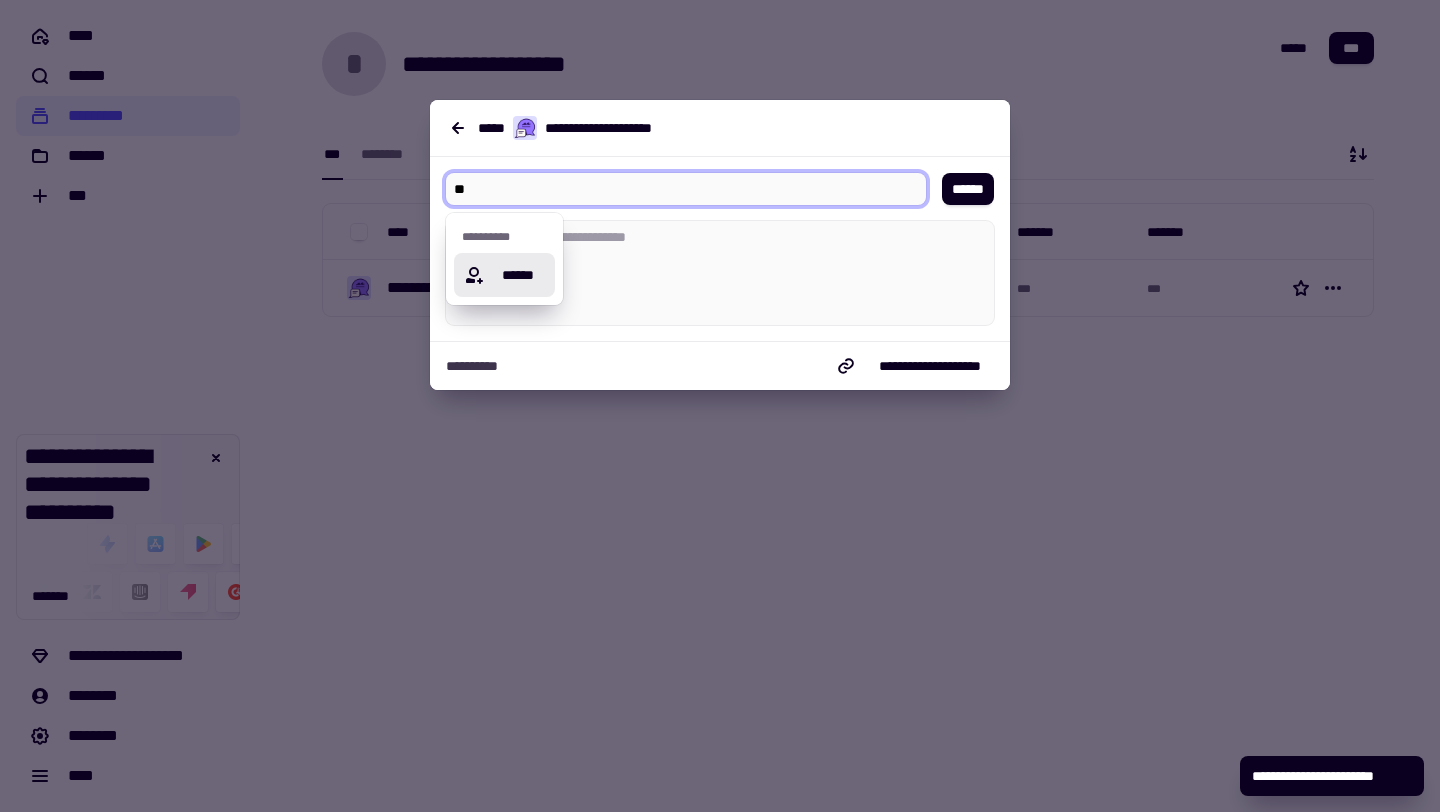 type on "*" 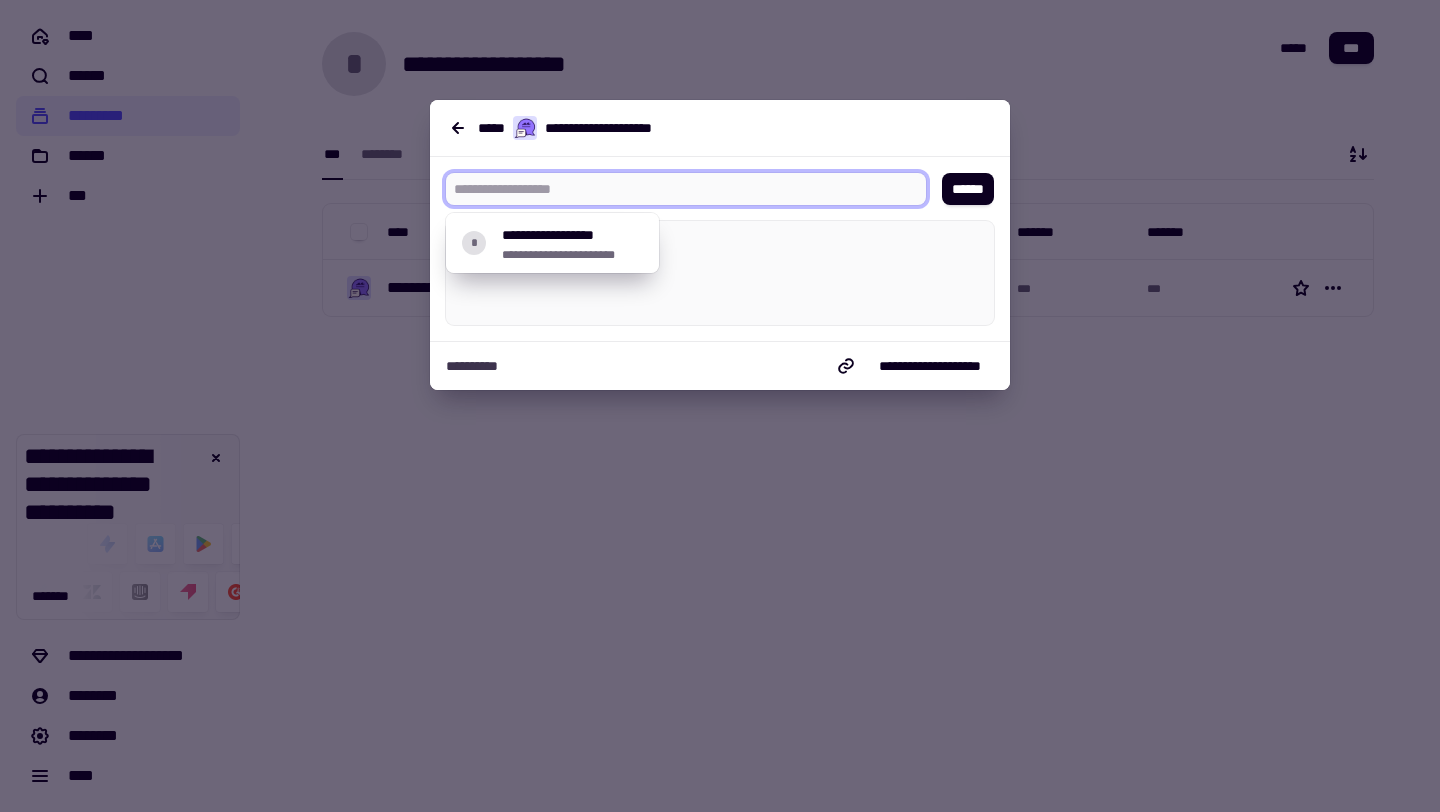 paste on "**********" 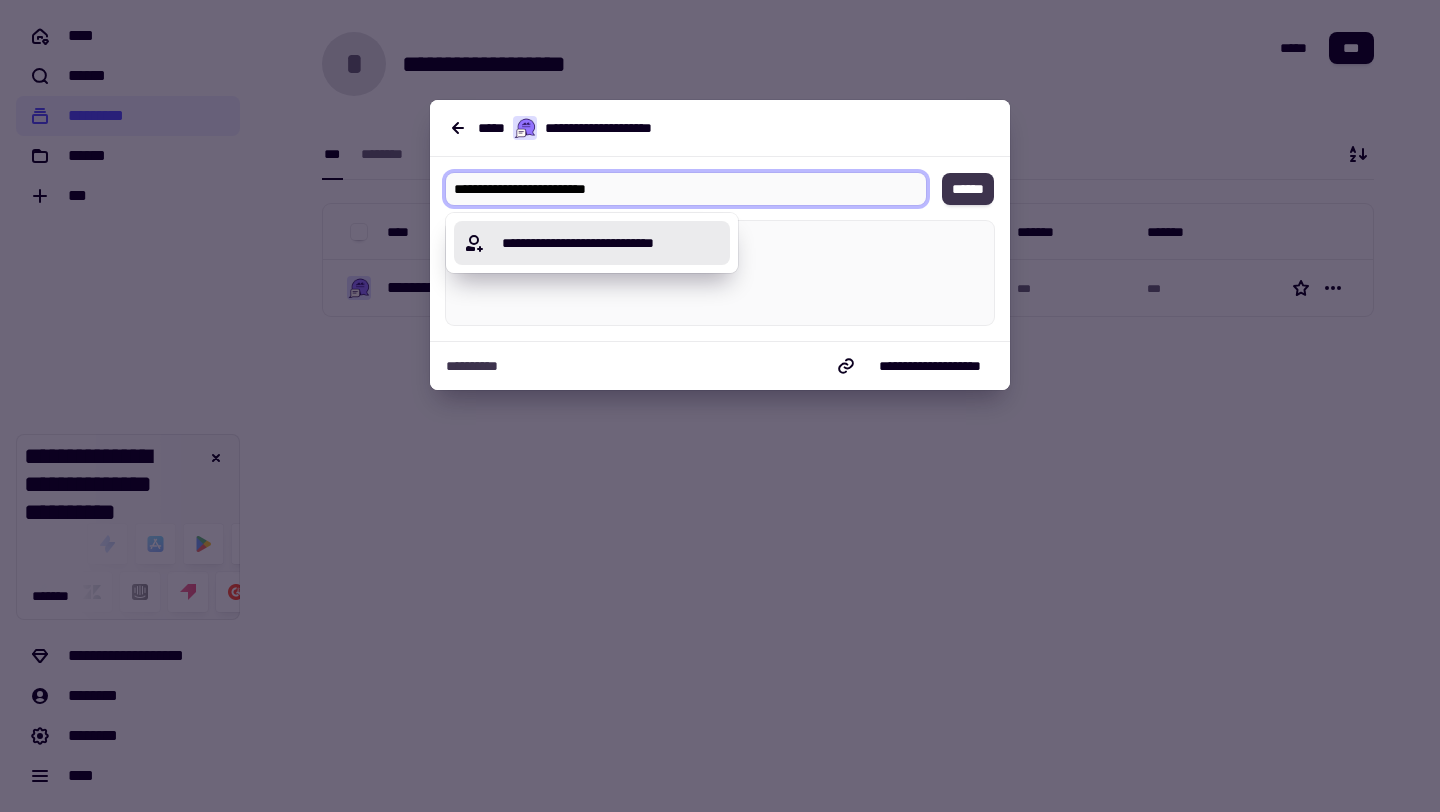 type on "**********" 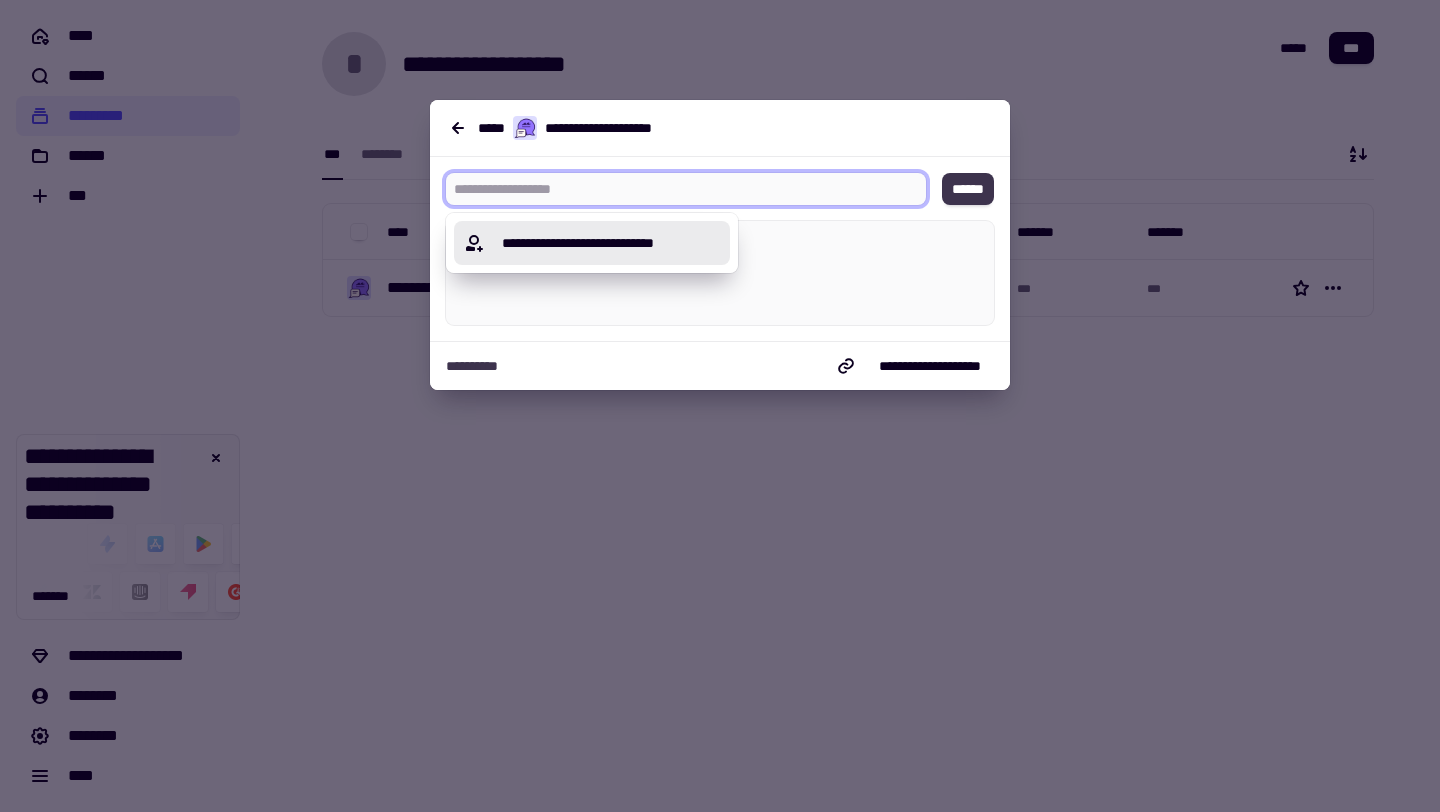 click on "******" 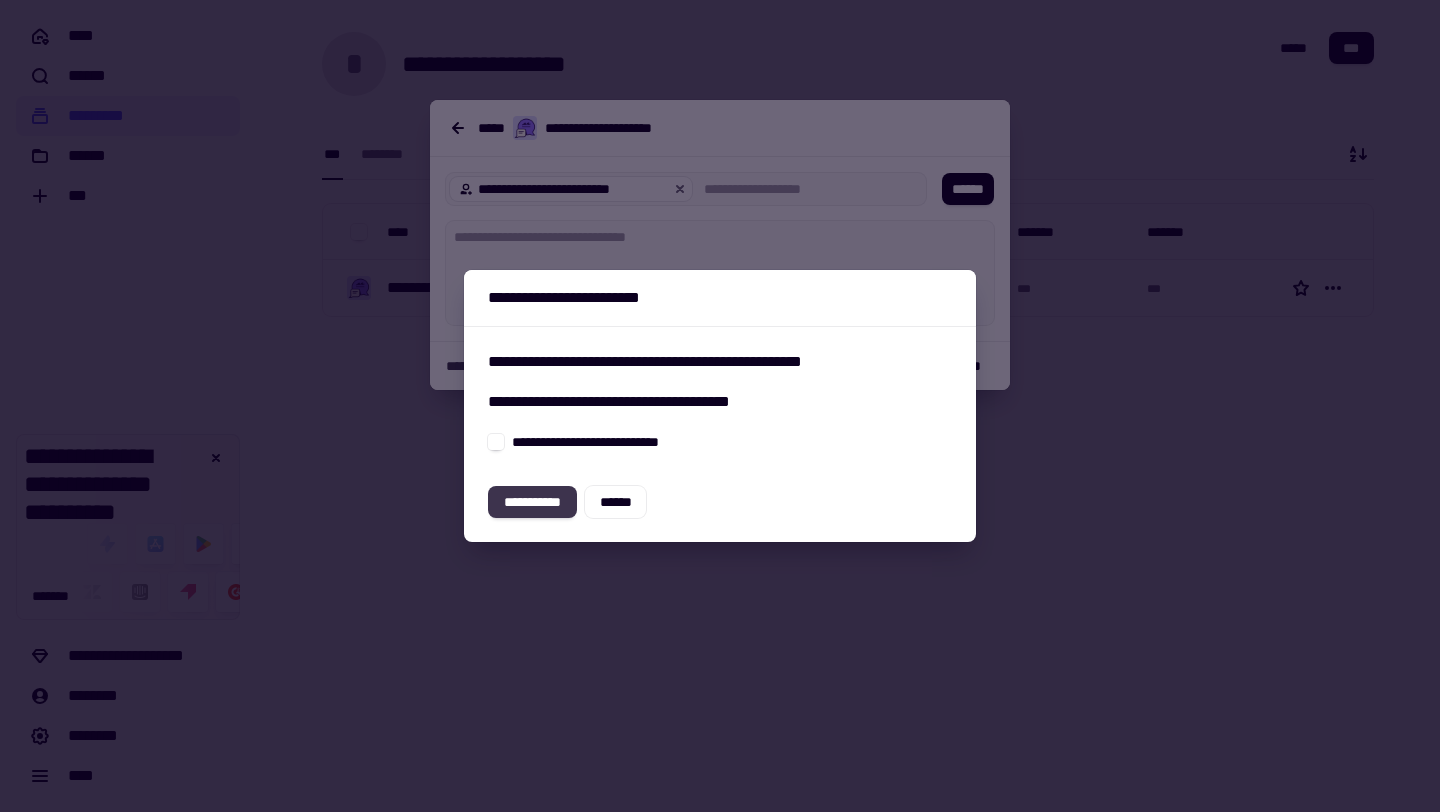 click on "**********" 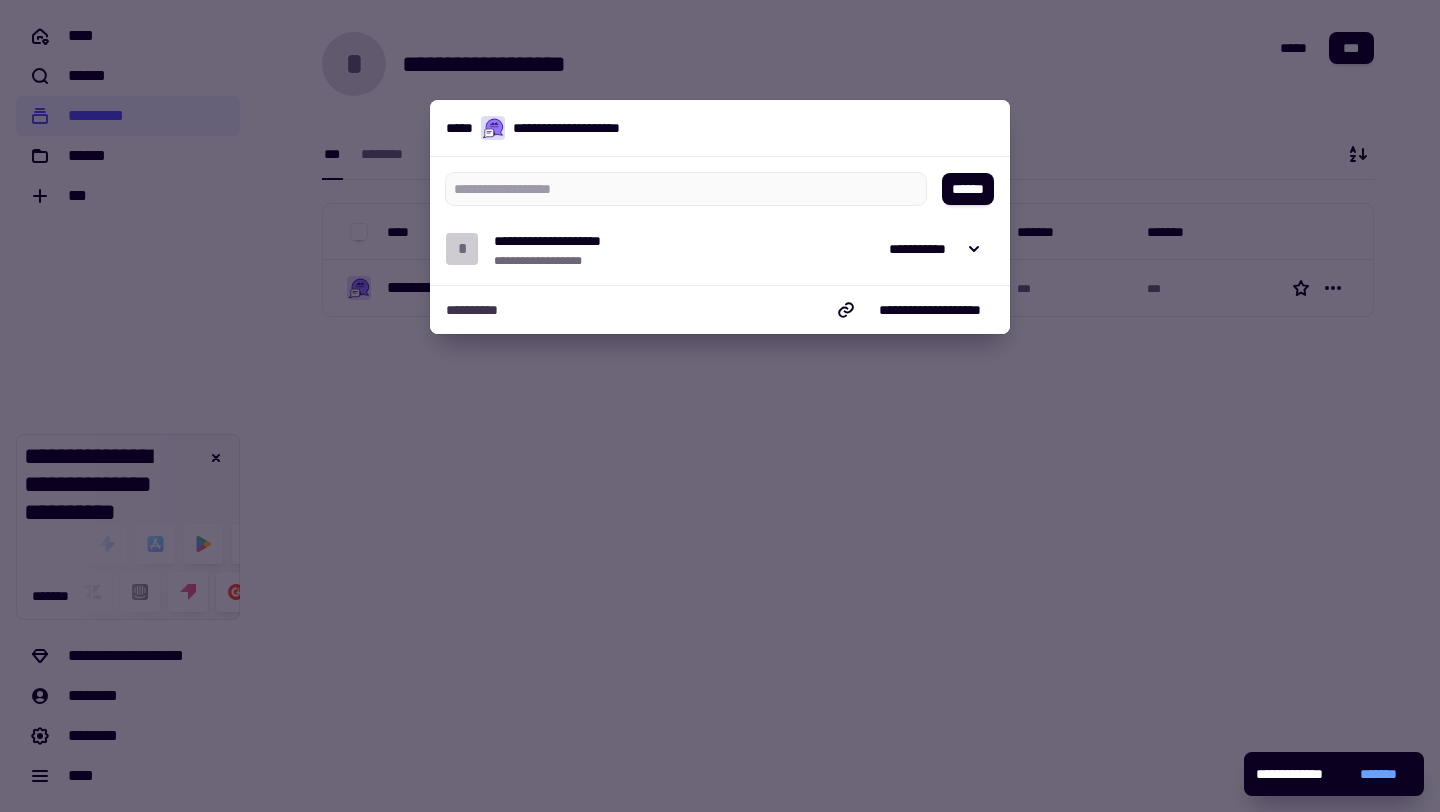 click at bounding box center (720, 406) 